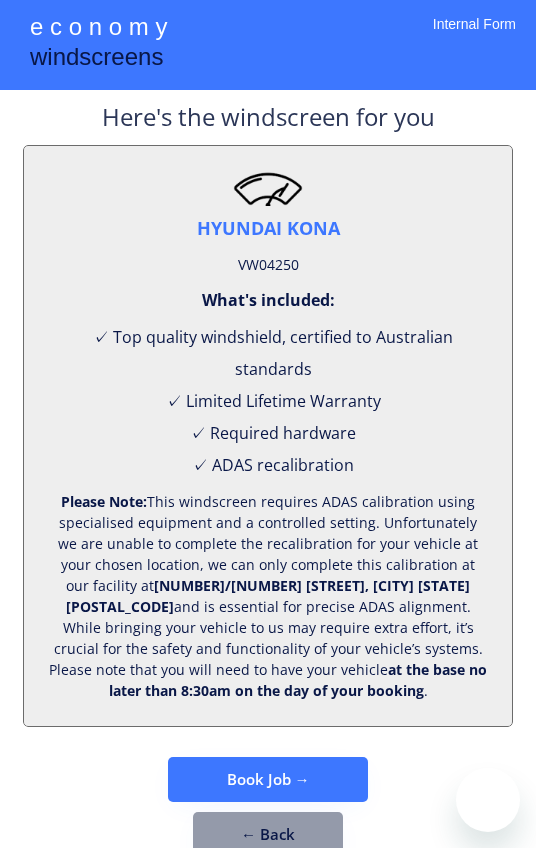 scroll, scrollTop: 0, scrollLeft: 0, axis: both 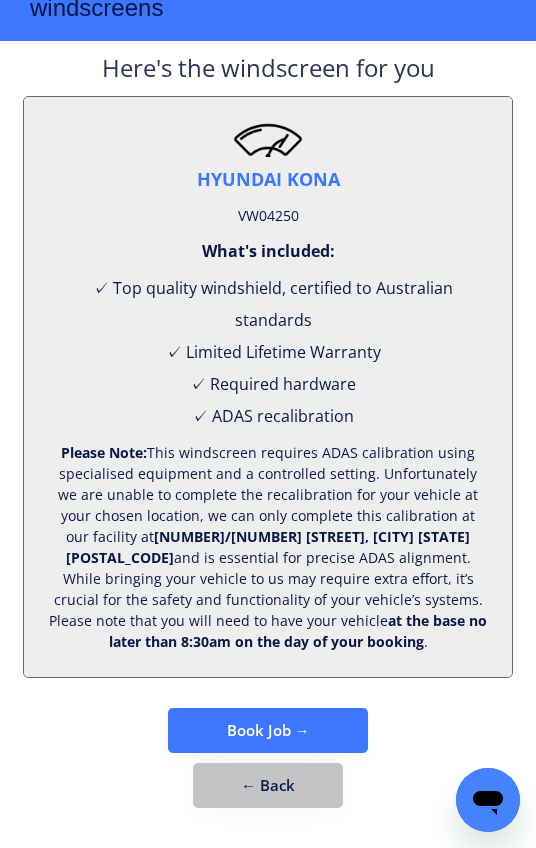 click on "←   Back" at bounding box center [268, 785] 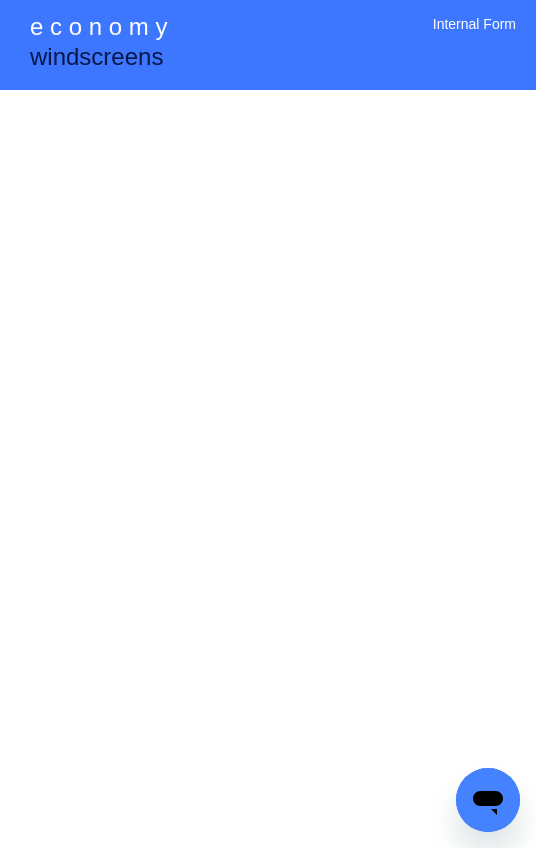 scroll, scrollTop: 0, scrollLeft: 0, axis: both 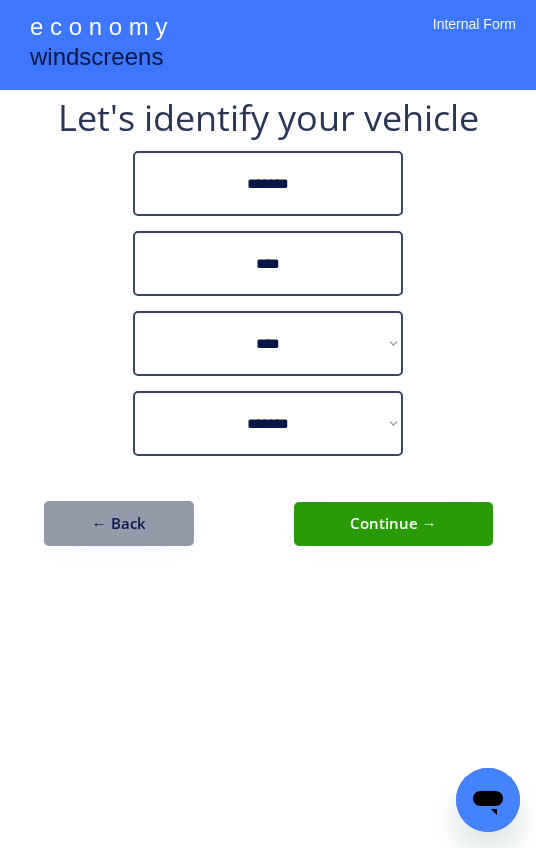 click on "*******" at bounding box center [268, 183] 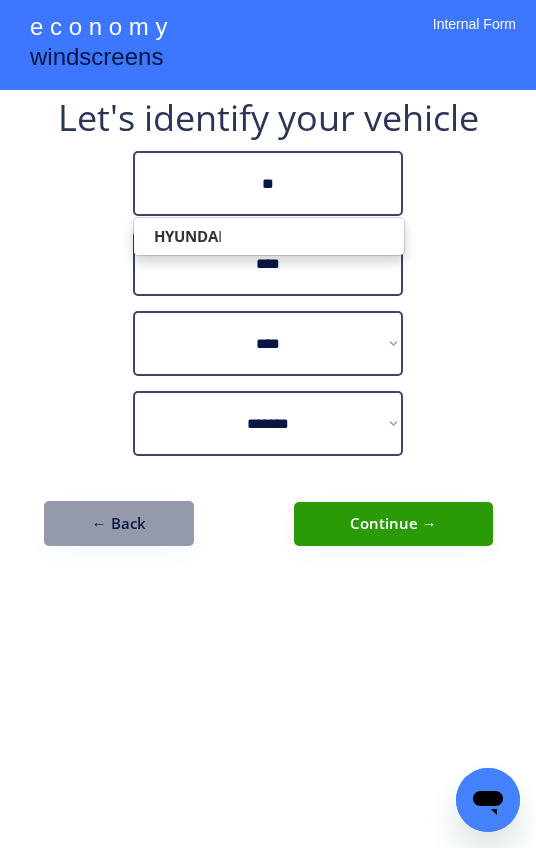 type on "*" 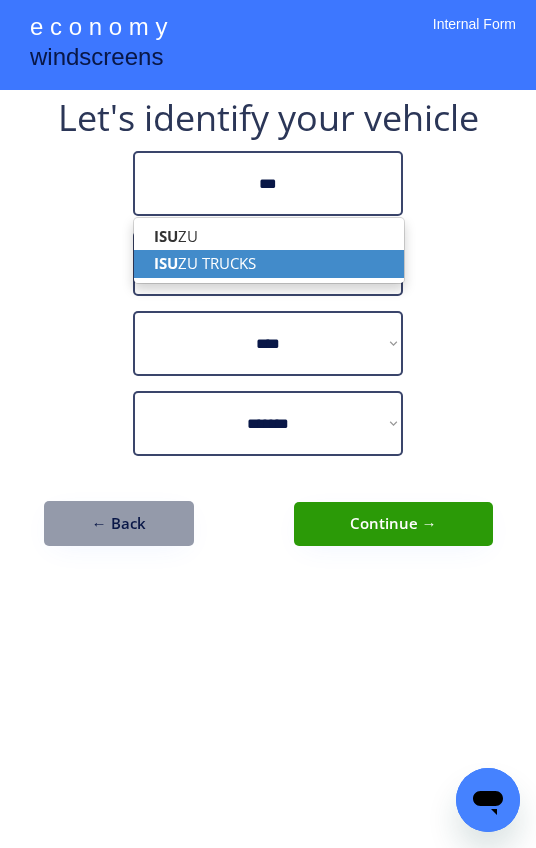click on "ISU ZU TRUCKS" at bounding box center (269, 263) 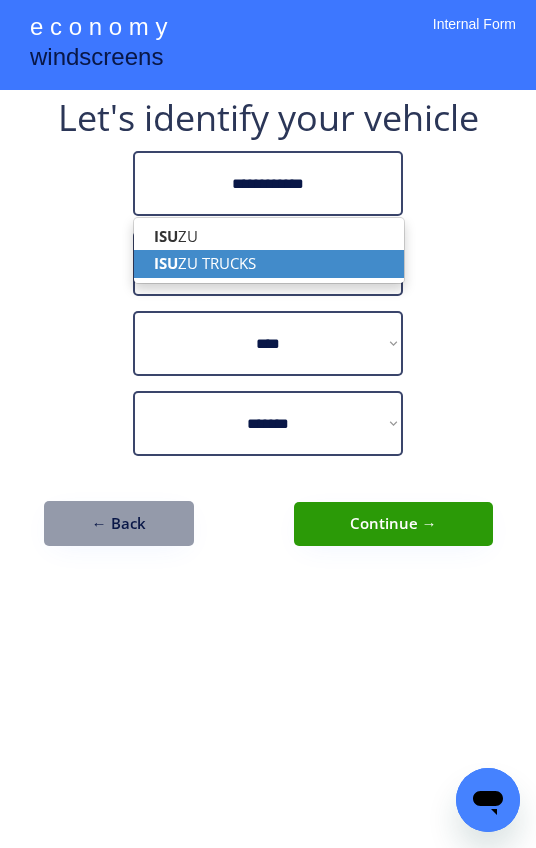 type 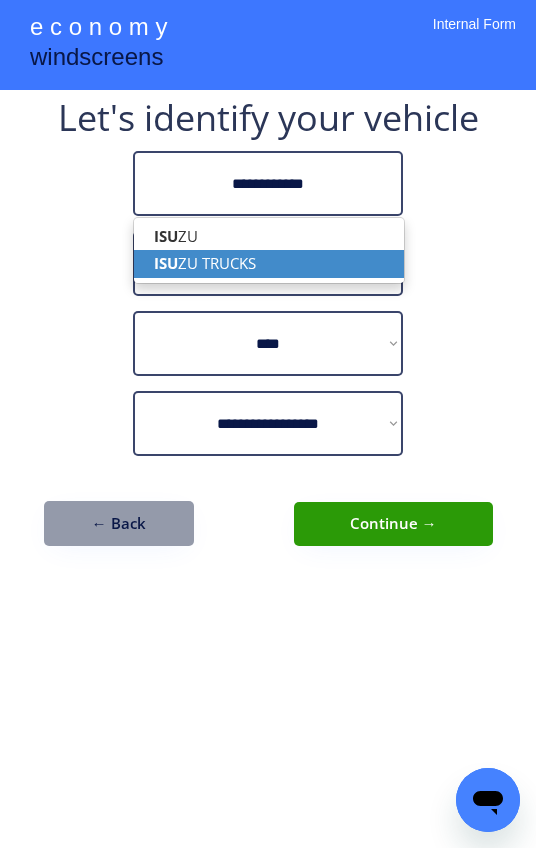 type on "**********" 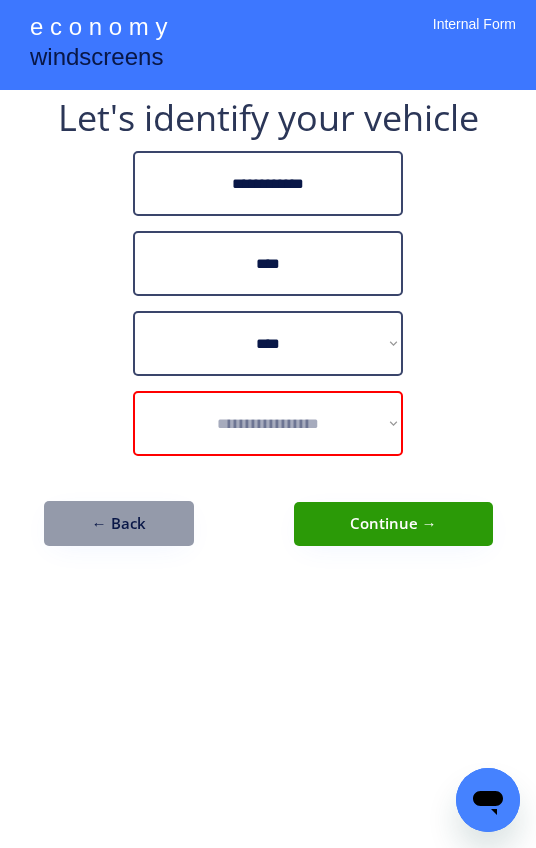 type on "****" 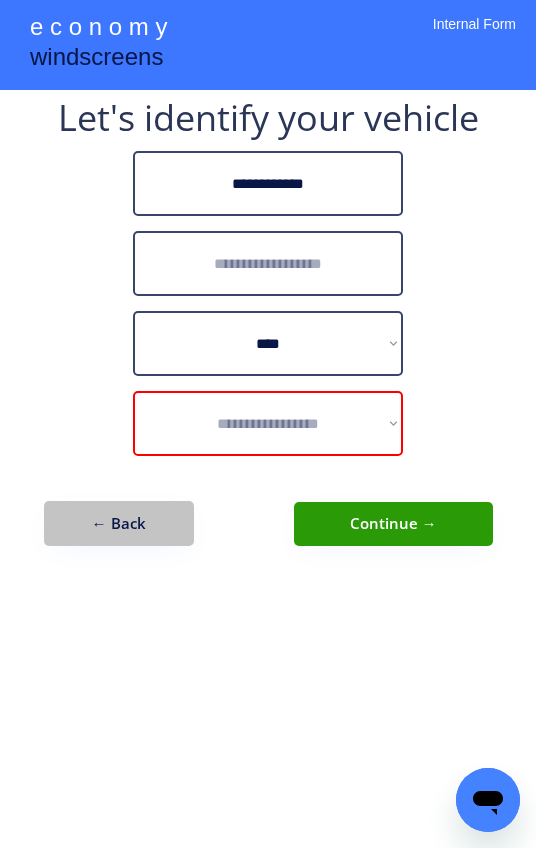 click on "←   Back" at bounding box center (119, 523) 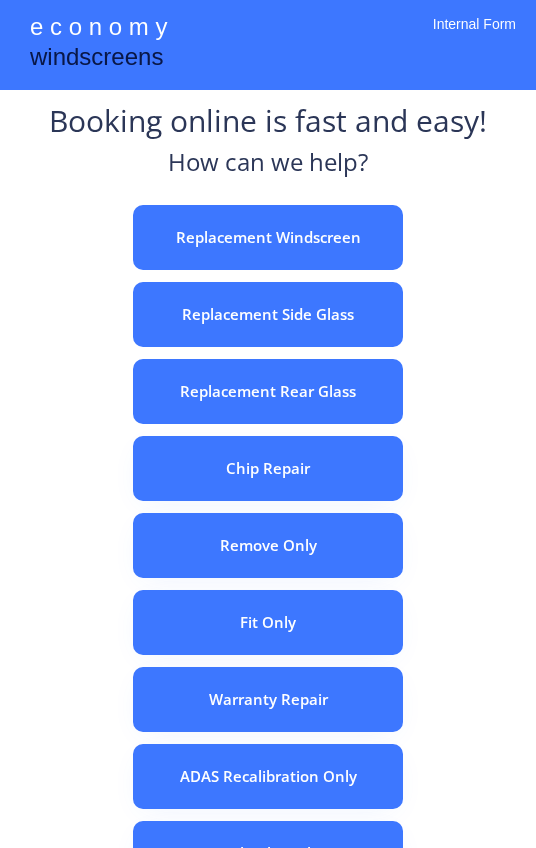scroll, scrollTop: 0, scrollLeft: 0, axis: both 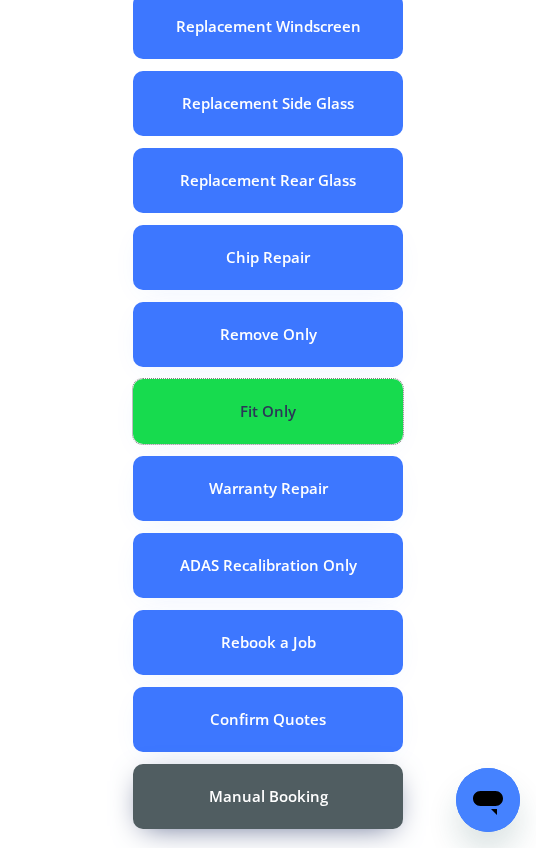 click on "Fit Only" at bounding box center (268, 411) 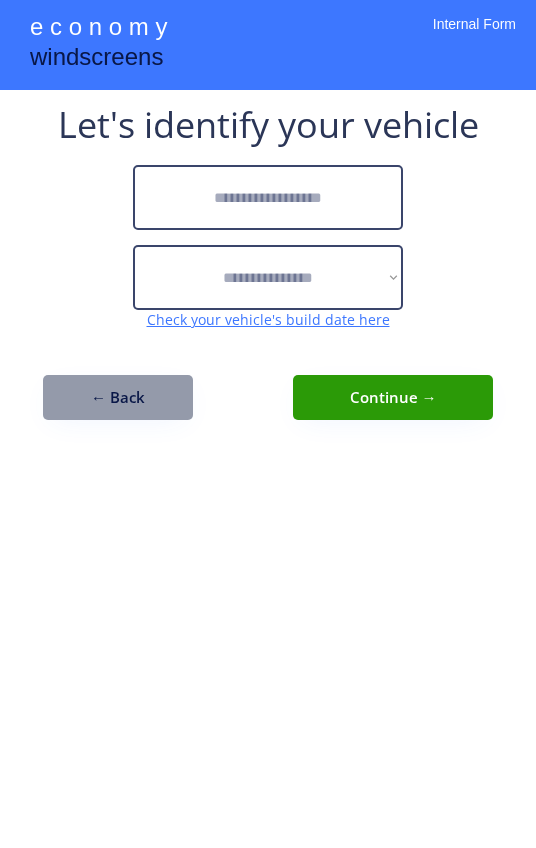 scroll, scrollTop: 0, scrollLeft: 0, axis: both 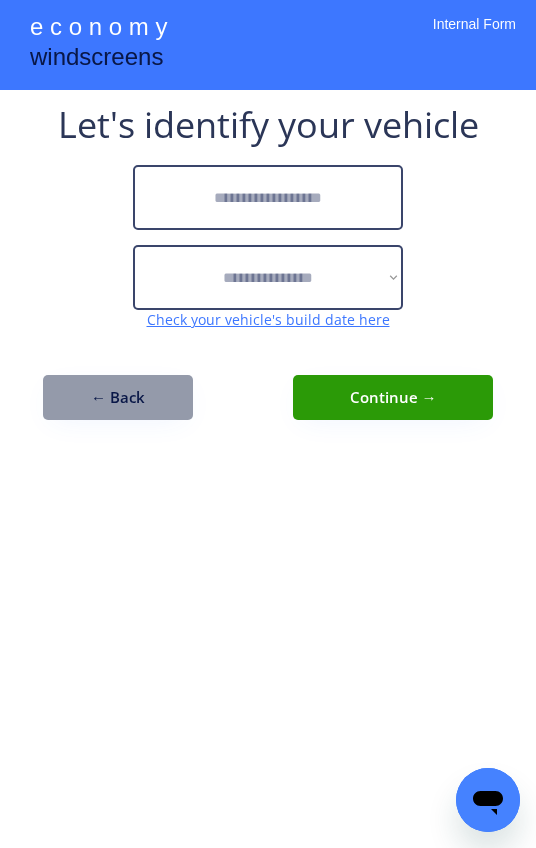 click at bounding box center (268, 197) 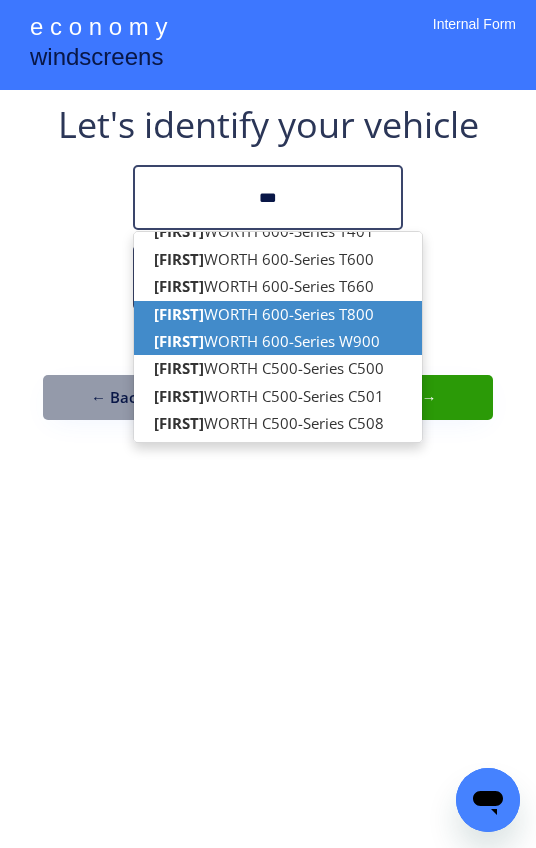 scroll, scrollTop: 56, scrollLeft: 0, axis: vertical 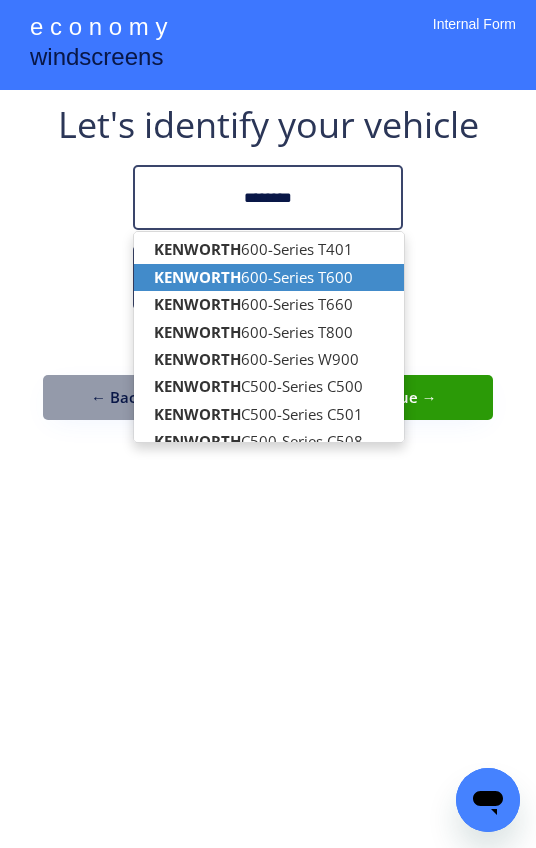 click on "KENWORTH" 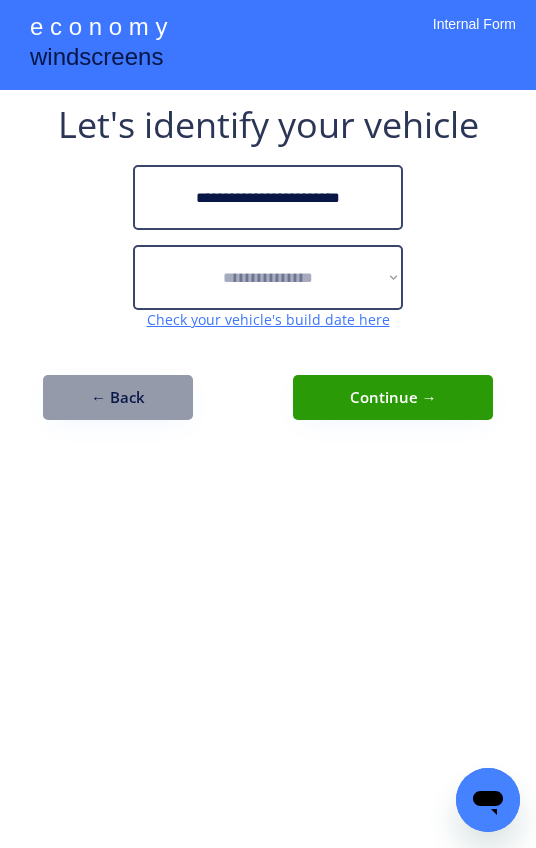 type on "**********" 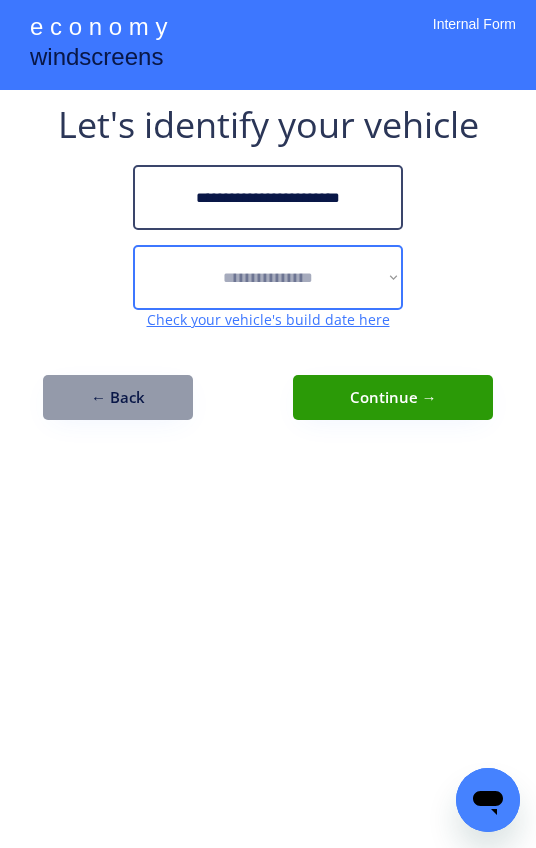 click on "**********" at bounding box center (268, 277) 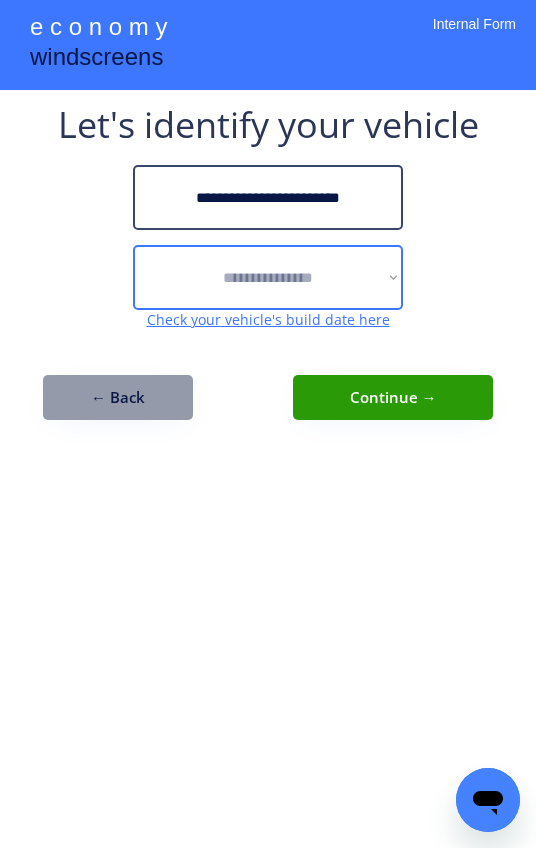 select on "******" 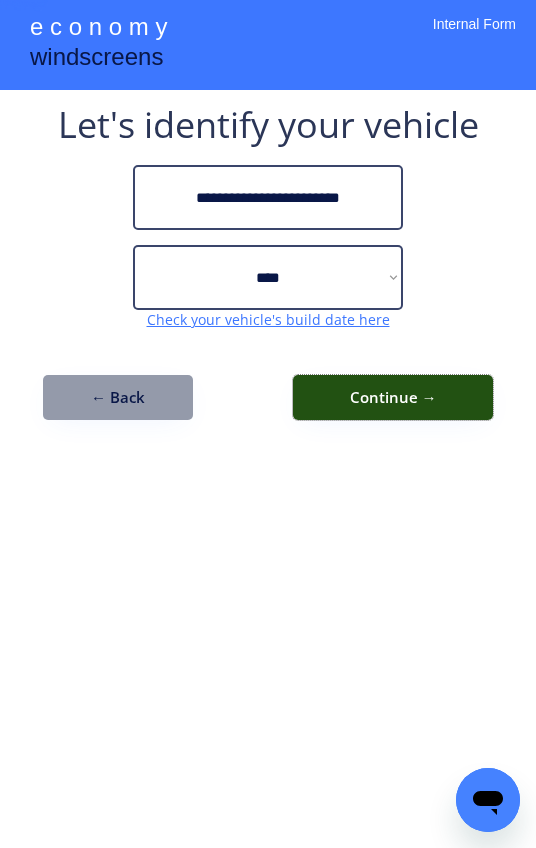 click on "Continue    →" at bounding box center (393, 397) 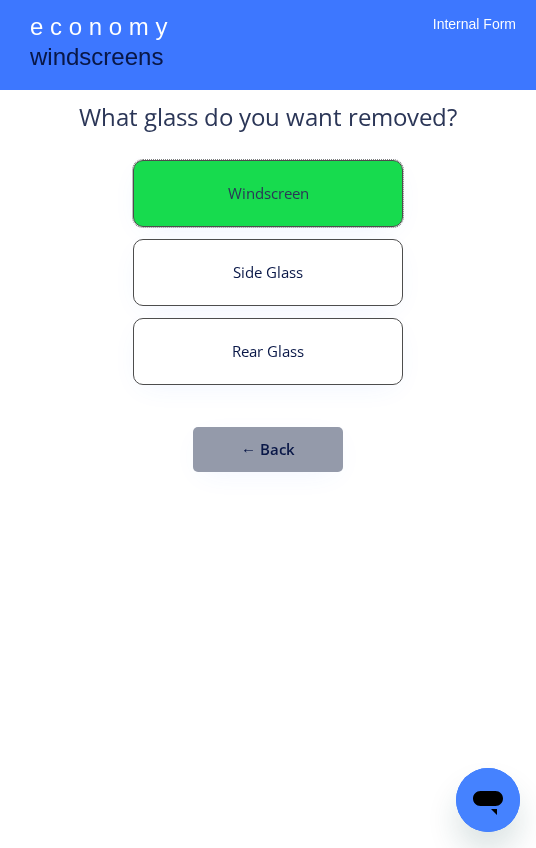 click on "Windscreen" at bounding box center (268, 193) 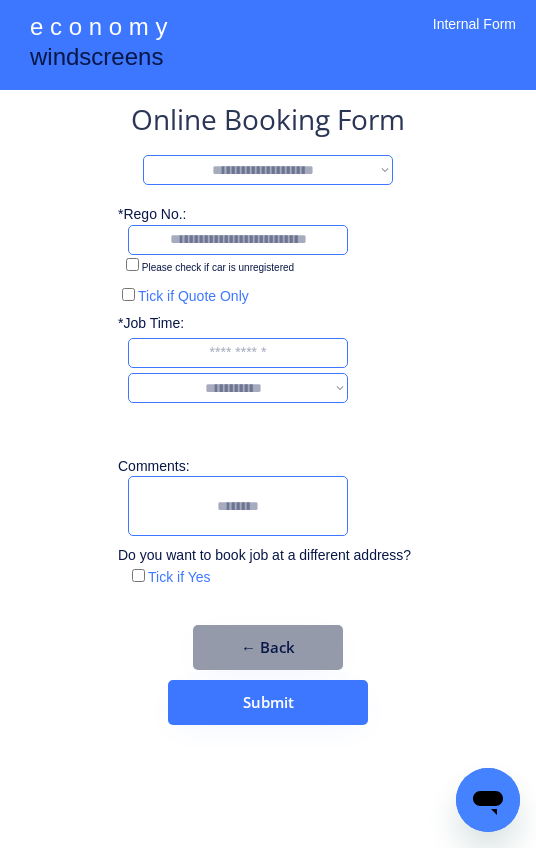 click on "**********" at bounding box center (268, 170) 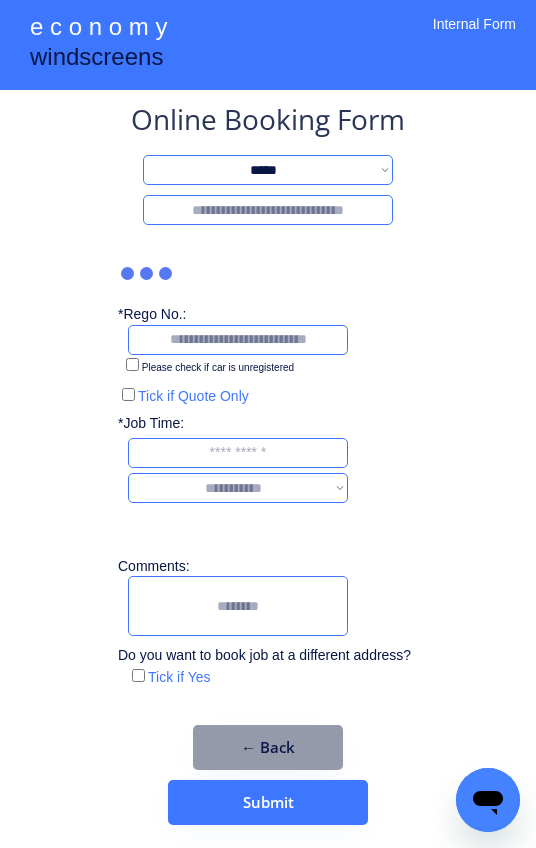 click at bounding box center (268, 210) 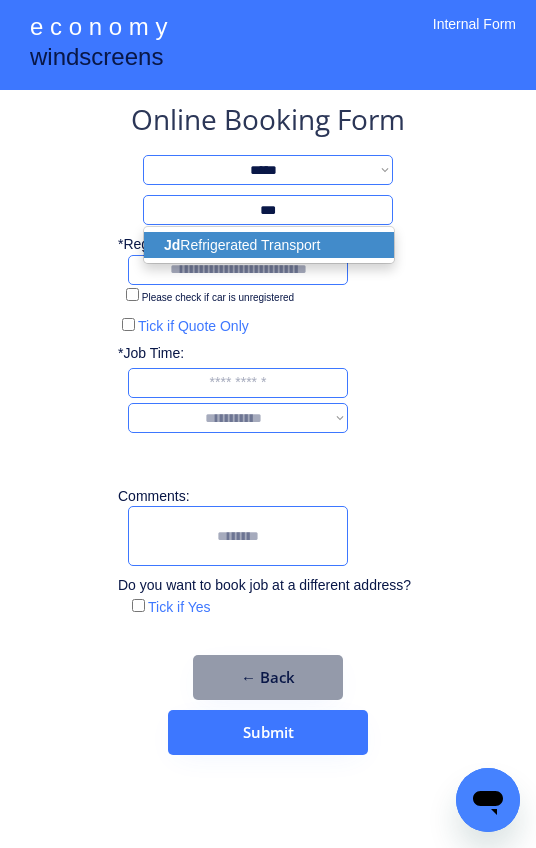 click on "Jd  Refrigerated Transport" at bounding box center [269, 245] 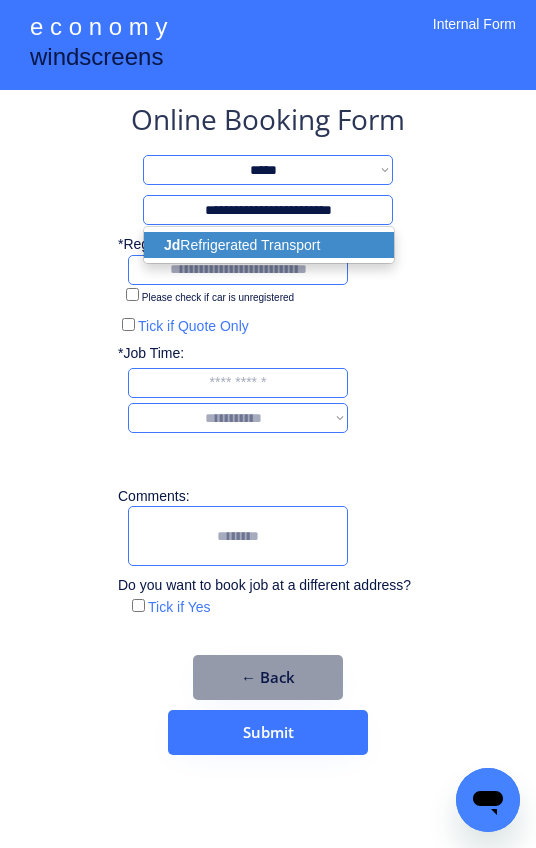 select on "*********" 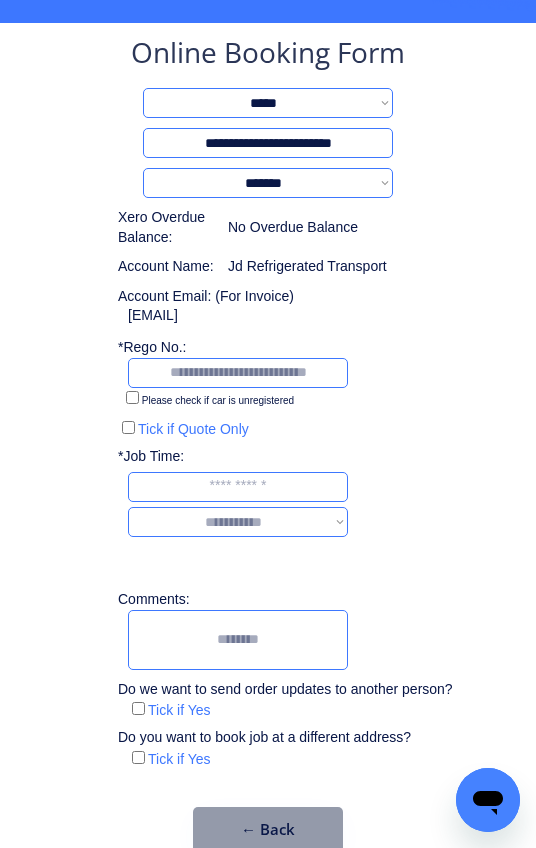 scroll, scrollTop: 146, scrollLeft: 0, axis: vertical 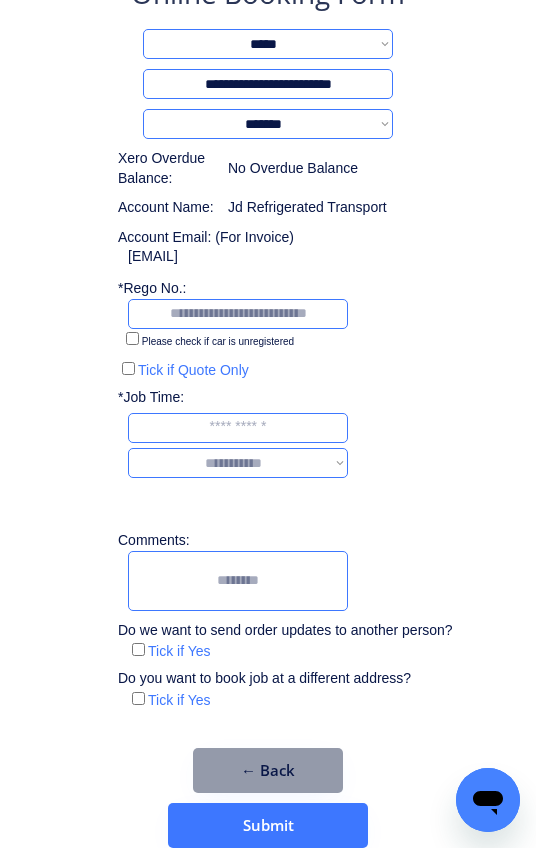 type on "**********" 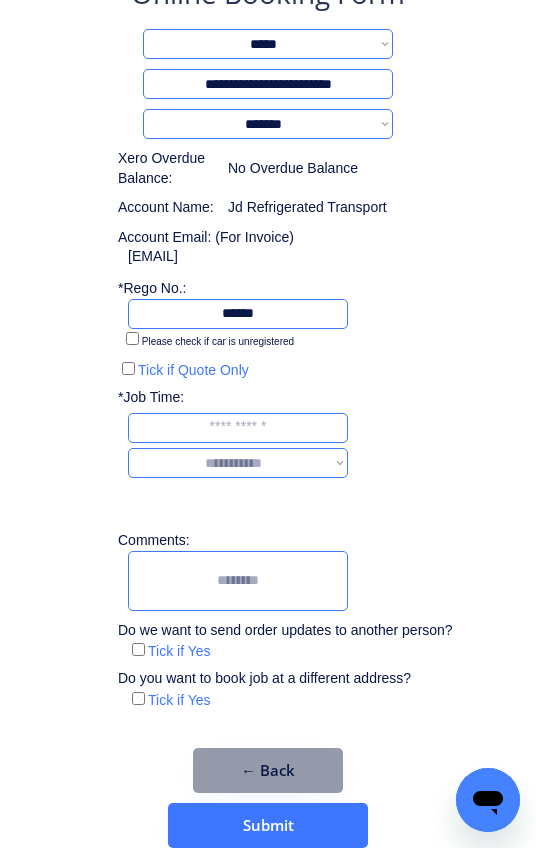 type on "******" 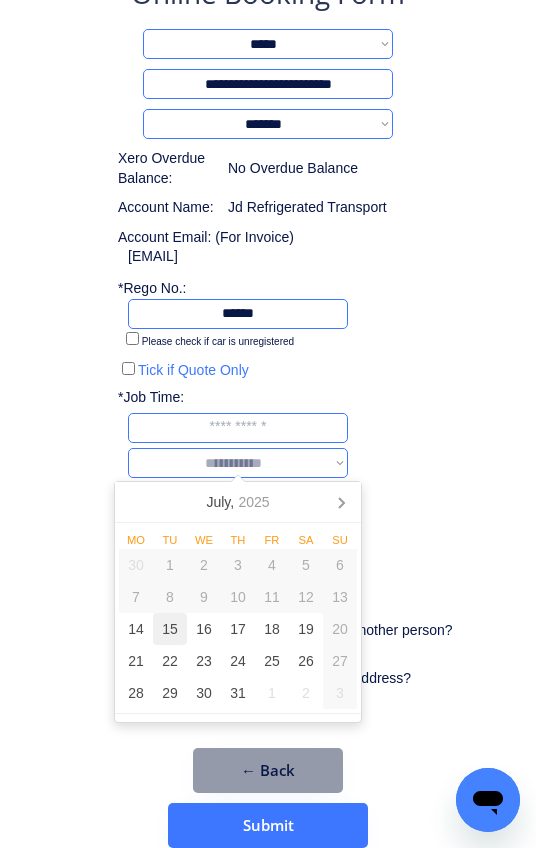 click on "15" at bounding box center [170, 629] 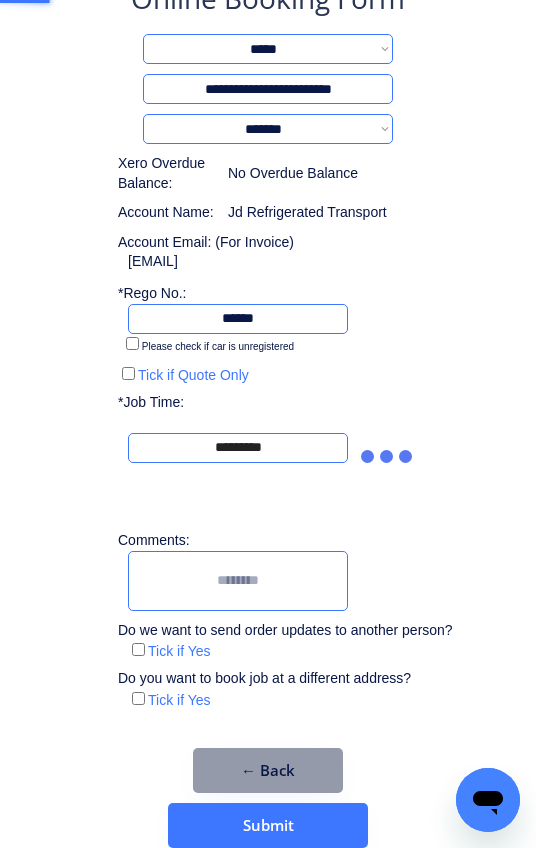 scroll, scrollTop: 146, scrollLeft: 0, axis: vertical 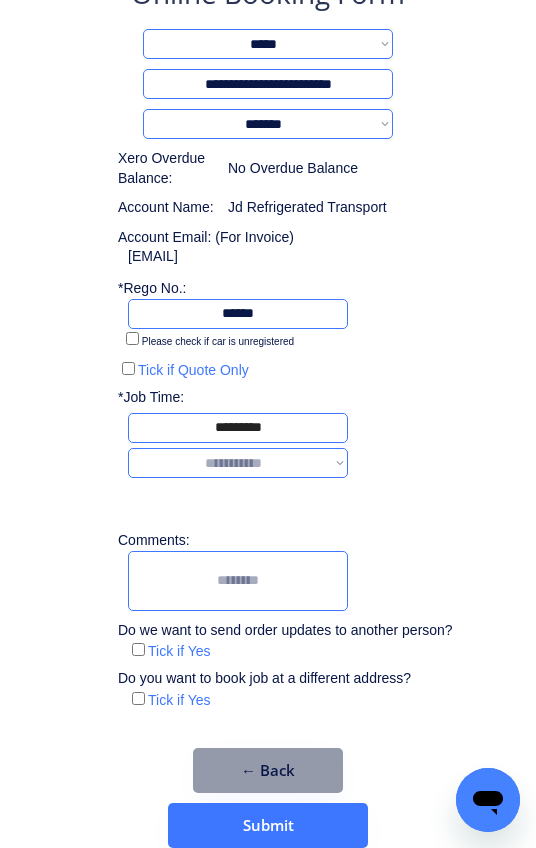click on "**********" at bounding box center (238, 463) 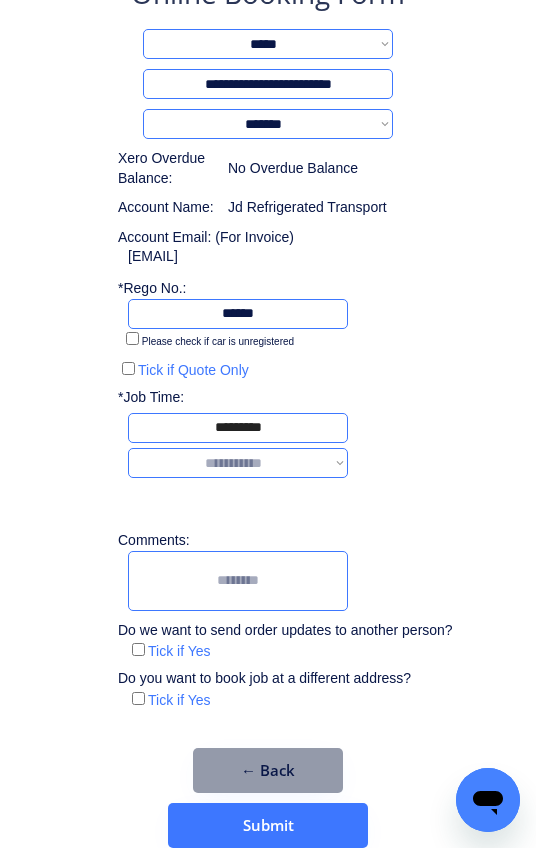 select on "*******" 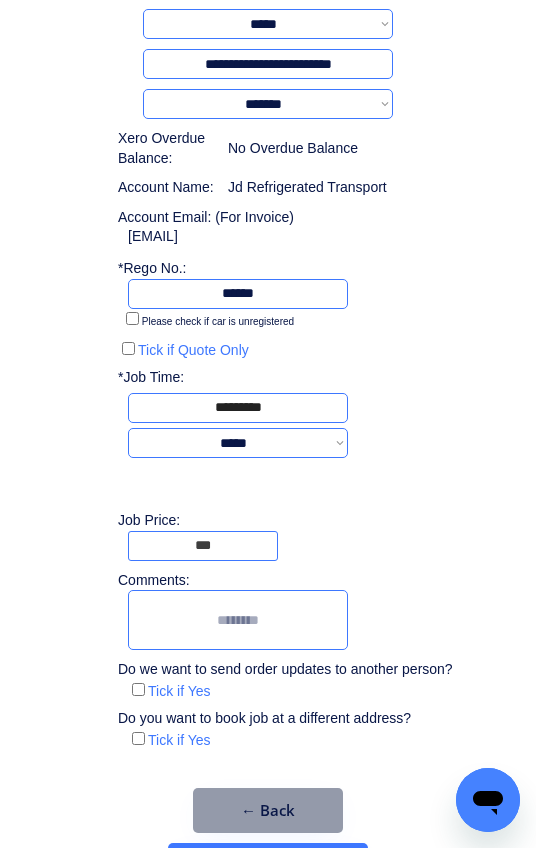 click at bounding box center (203, 546) 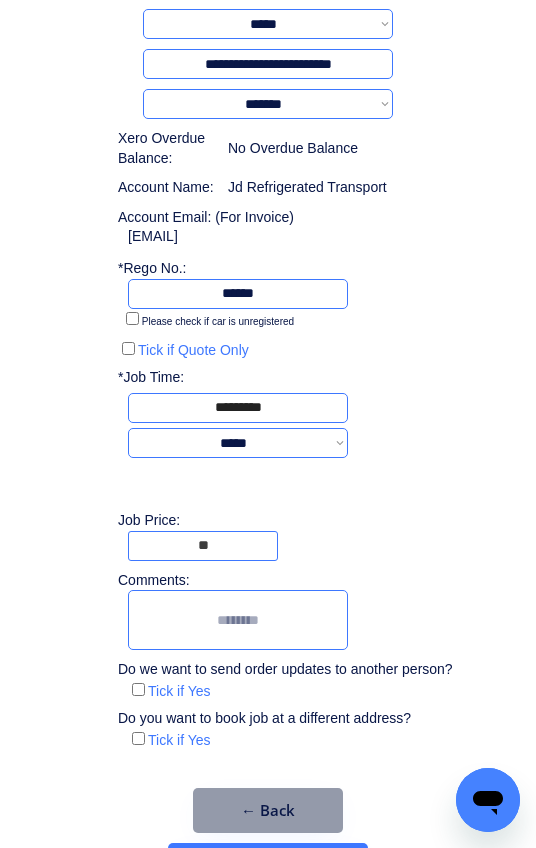 type on "*" 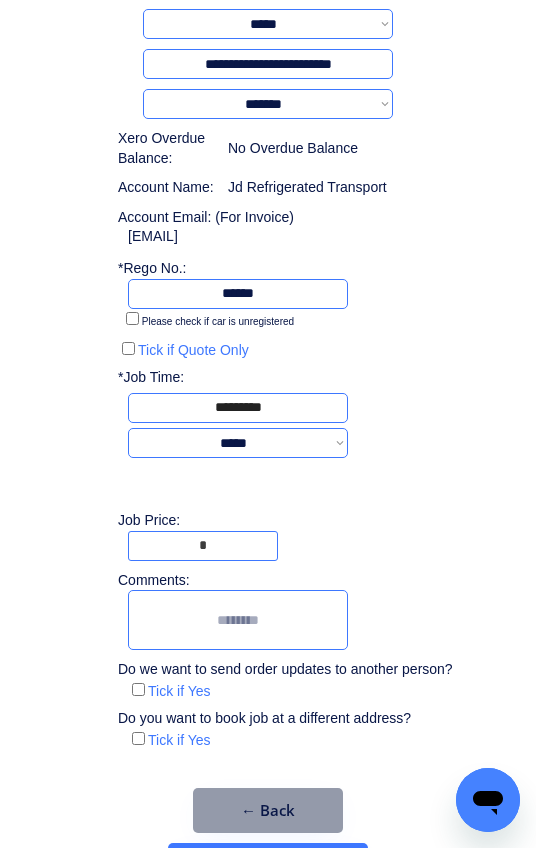 type on "*" 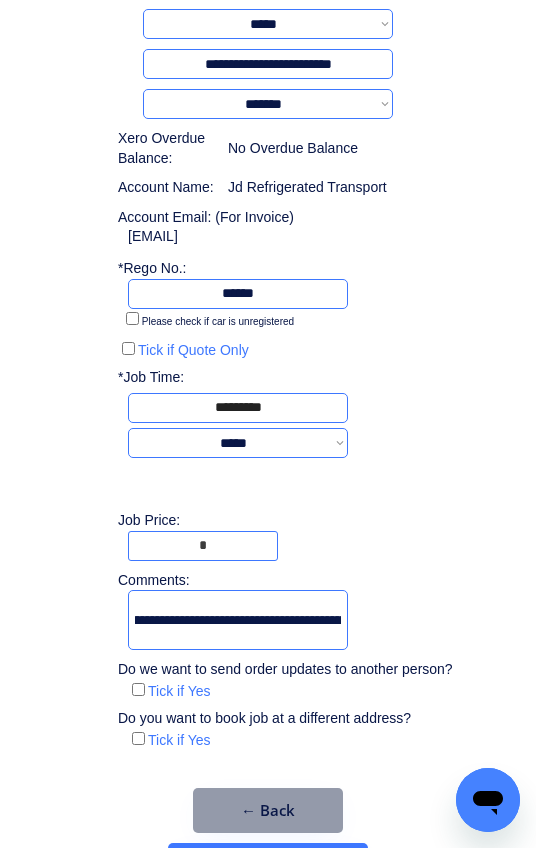 scroll, scrollTop: 0, scrollLeft: 0, axis: both 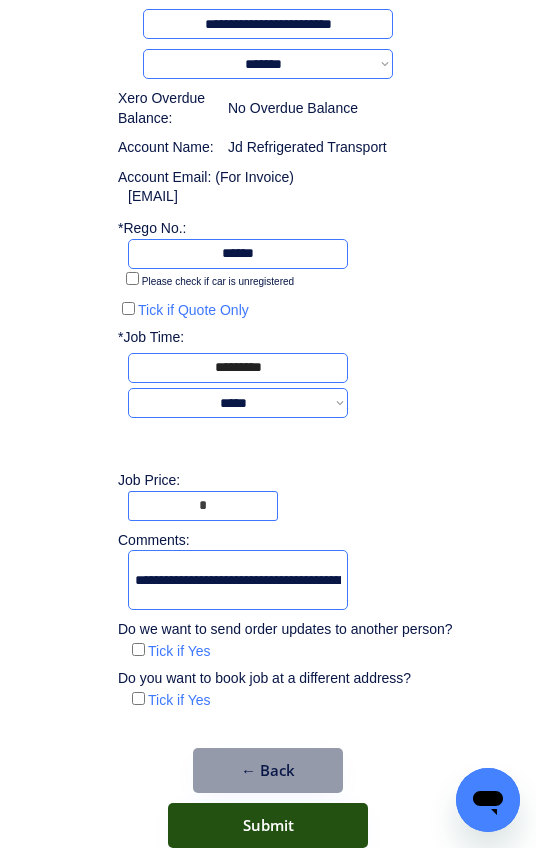 type on "**********" 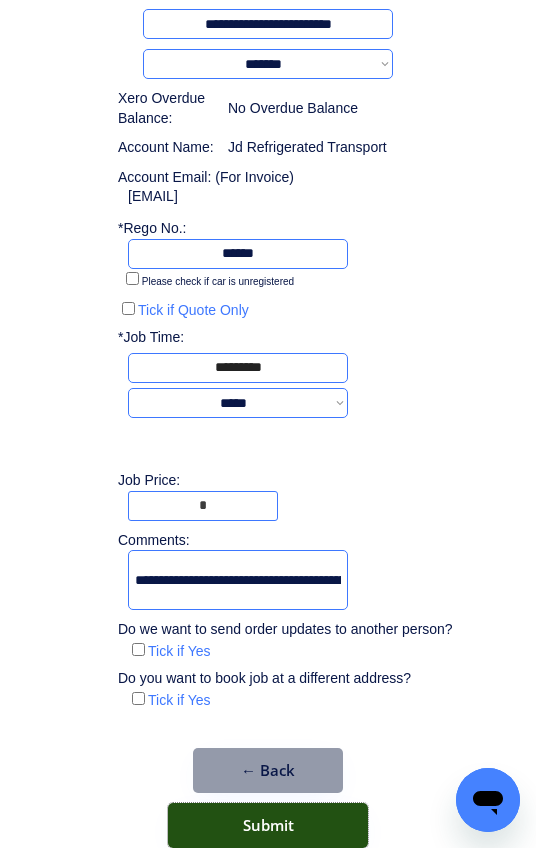 click on "Submit" at bounding box center (268, 825) 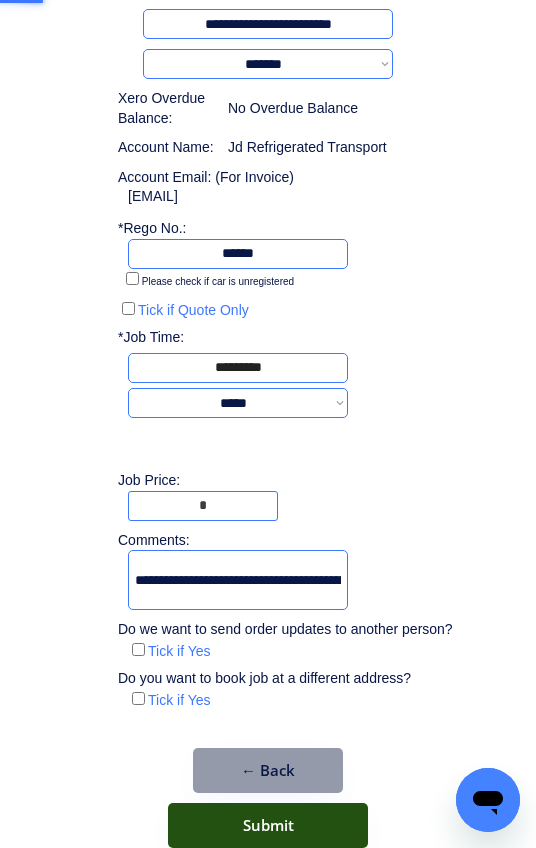 scroll, scrollTop: 0, scrollLeft: 0, axis: both 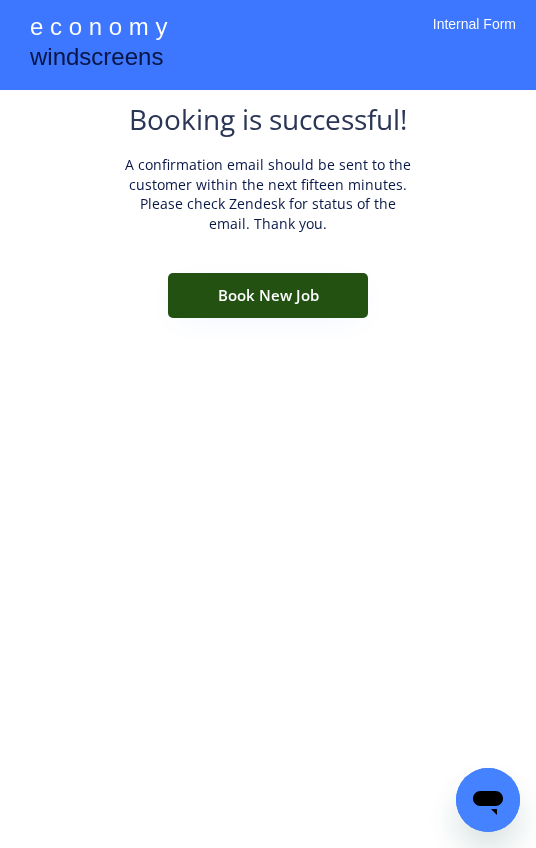 click on "Book New Job" at bounding box center (268, 295) 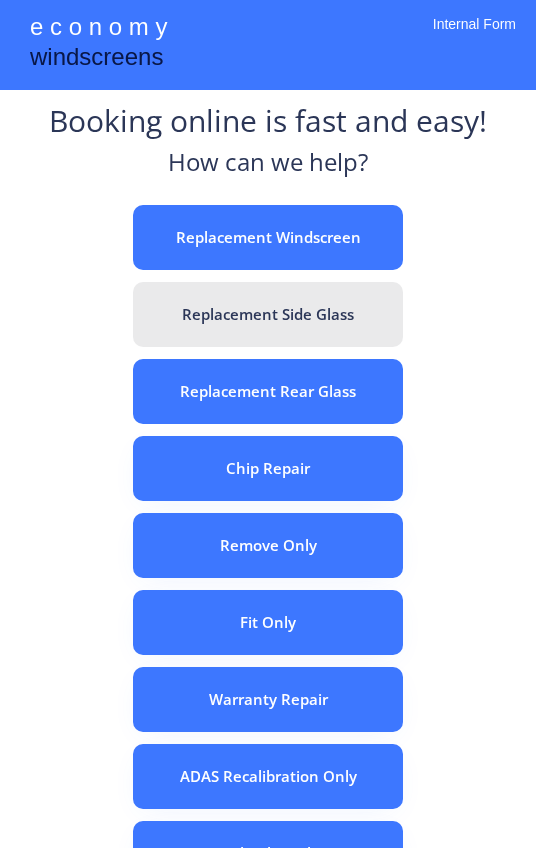 scroll, scrollTop: 0, scrollLeft: 0, axis: both 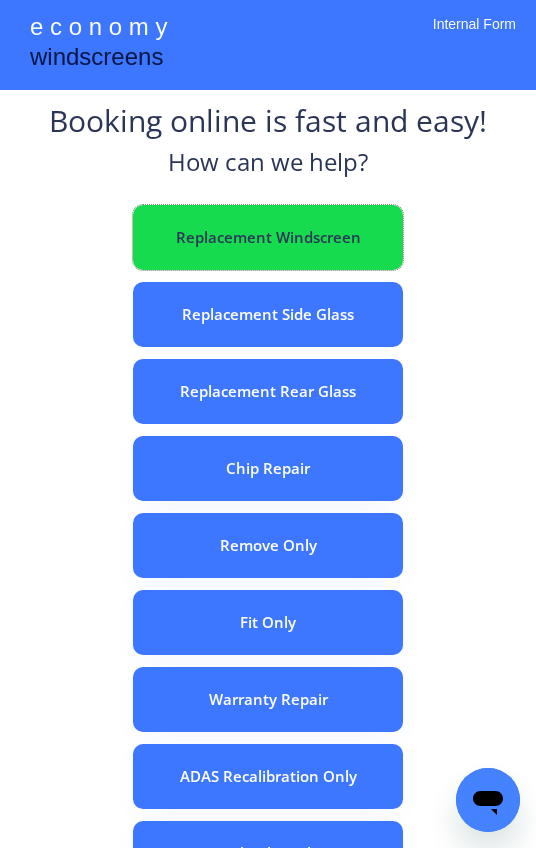 click on "Replacement Windscreen" at bounding box center [268, 237] 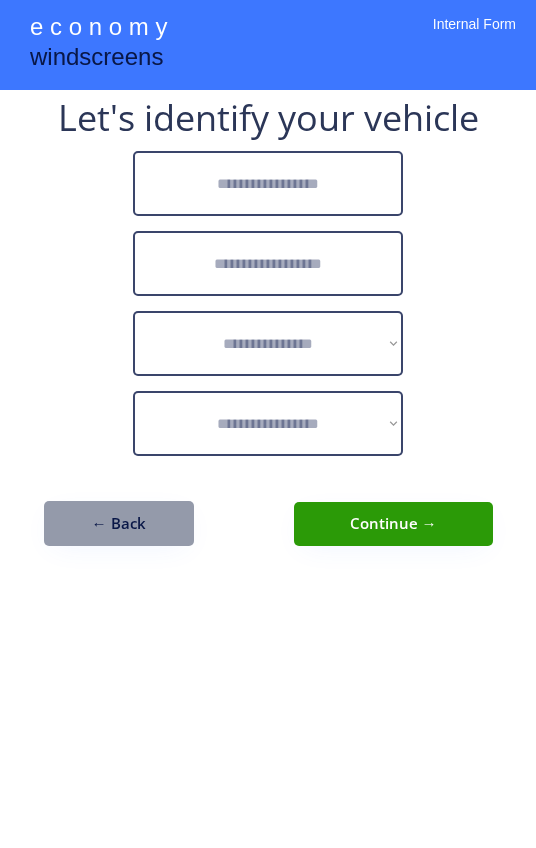 scroll, scrollTop: 0, scrollLeft: 0, axis: both 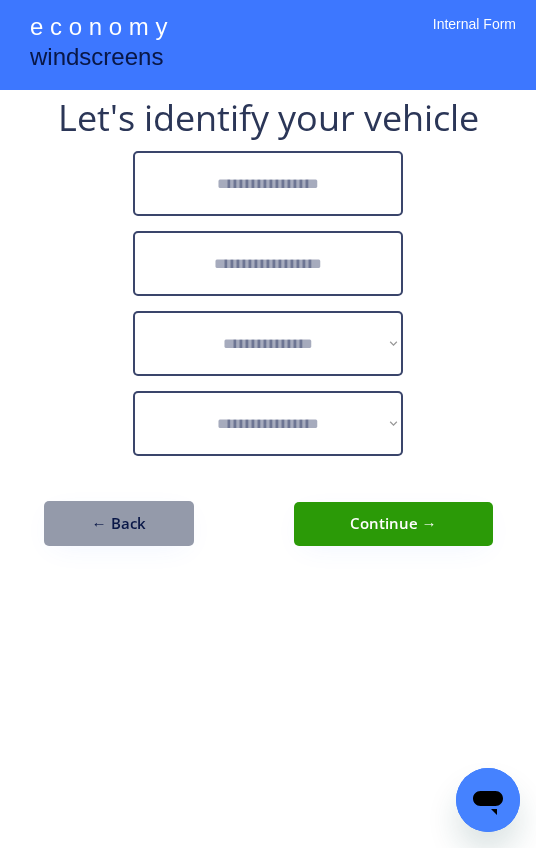 click at bounding box center [268, 183] 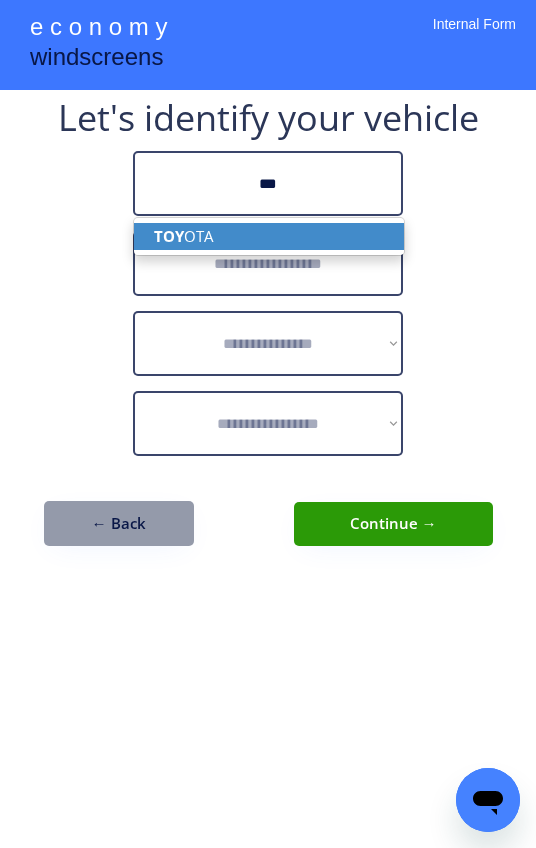 click on "TOY OTA" at bounding box center (269, 236) 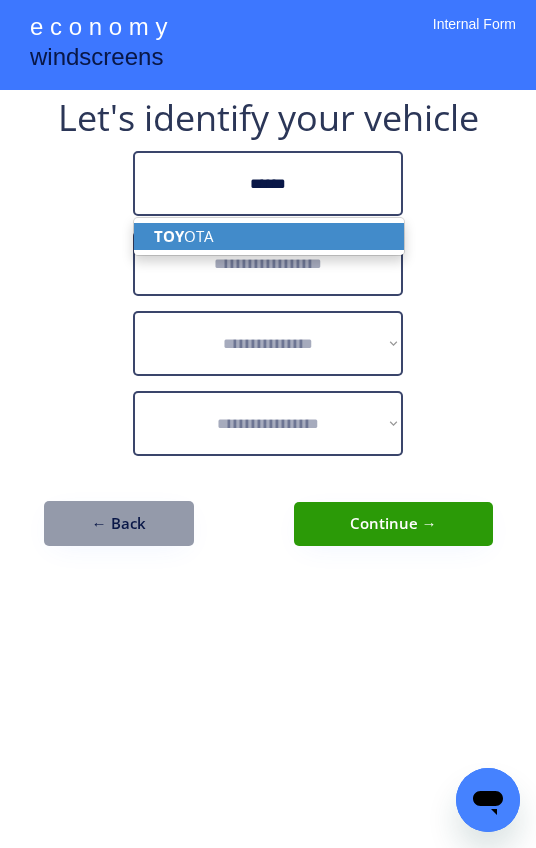 type on "******" 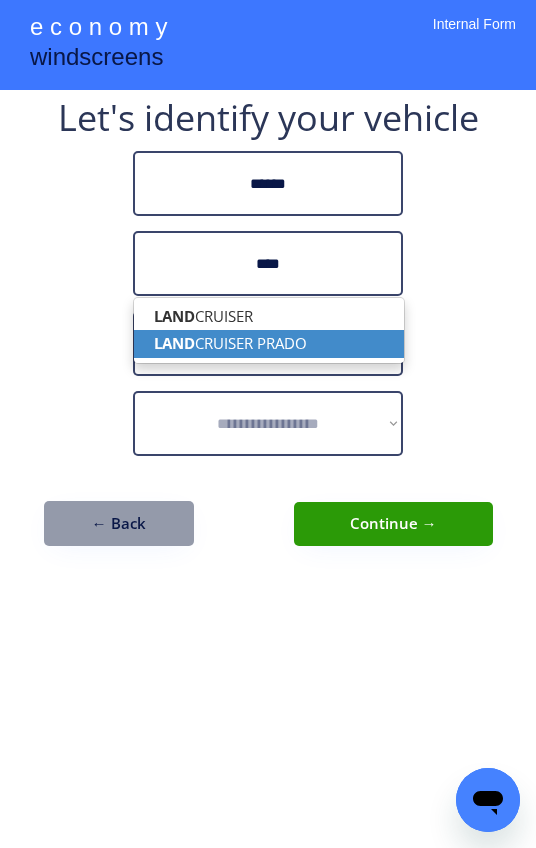 click on "LAND CRUISER PRADO" at bounding box center (269, 343) 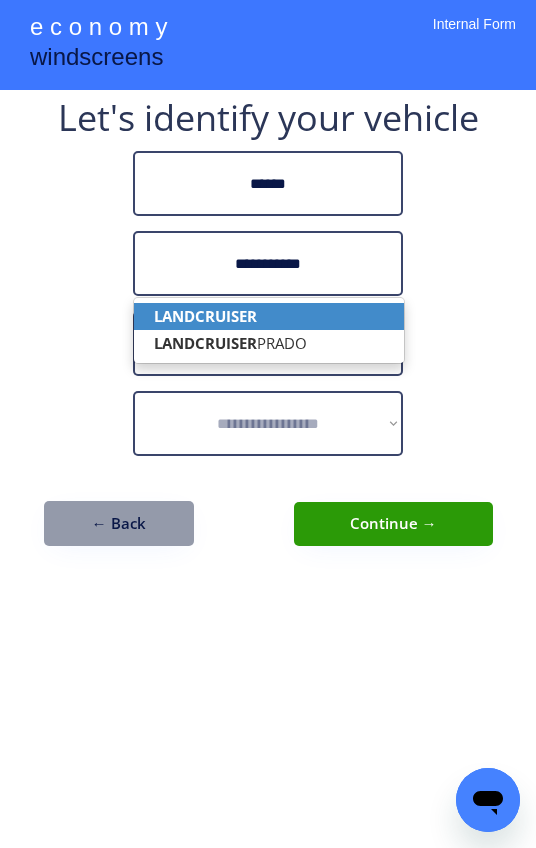 click on "LANDCRUISER" at bounding box center [269, 316] 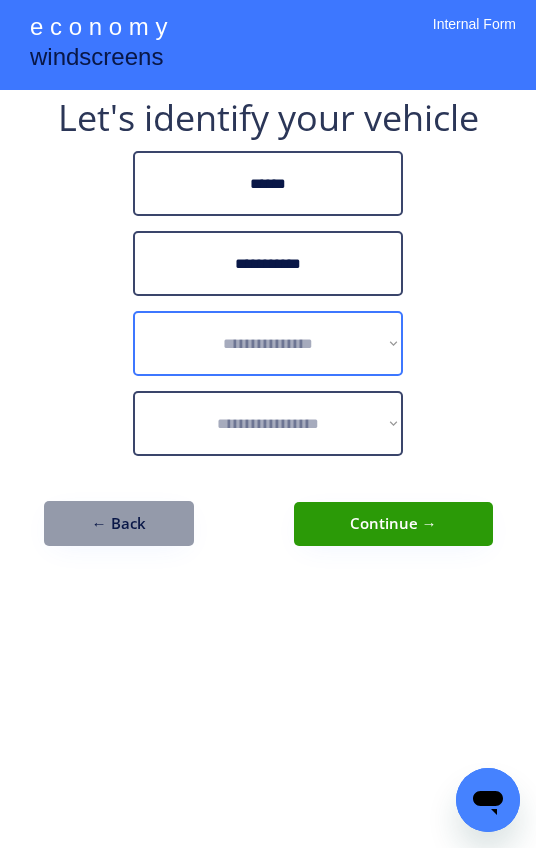 type on "**********" 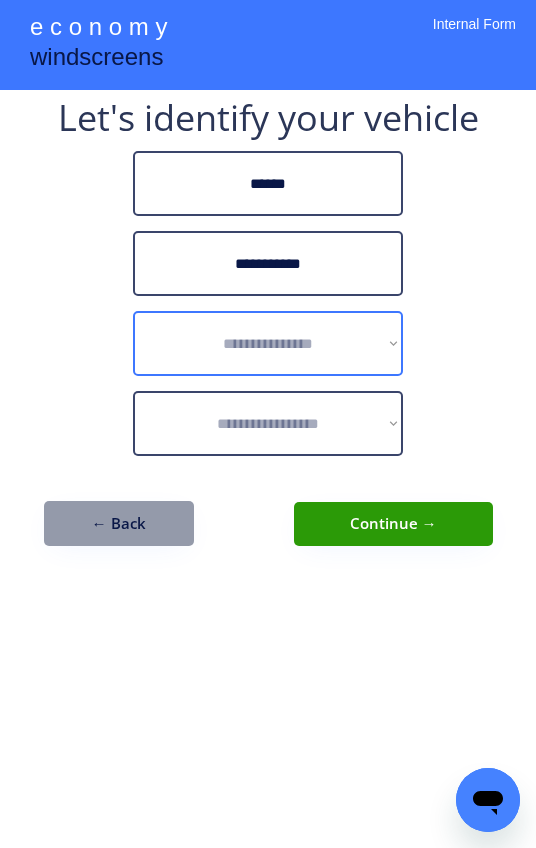 click on "**********" at bounding box center (268, 343) 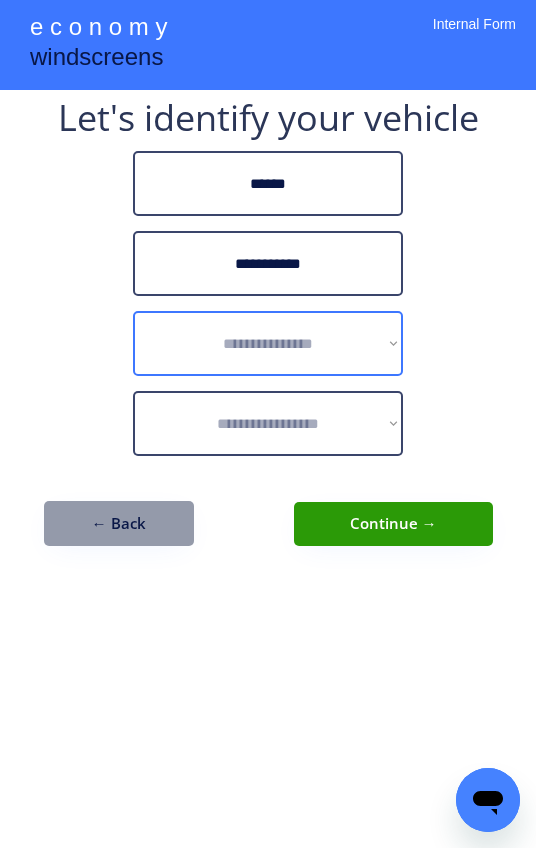 select on "******" 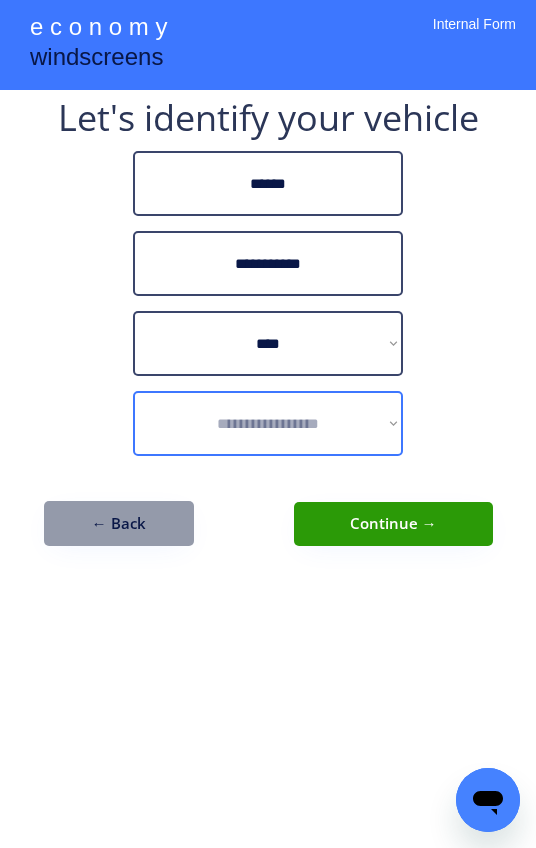 click on "**********" at bounding box center [268, 423] 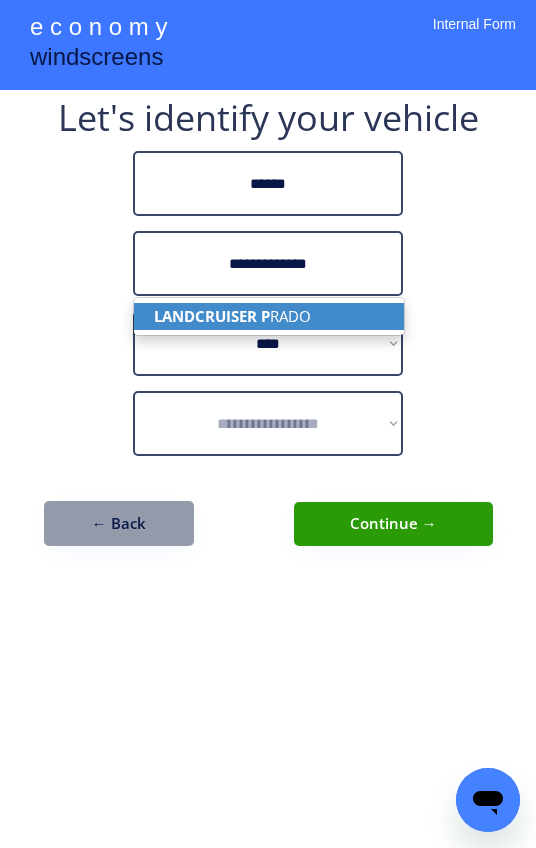 click on "LANDCRUISER P RADO" at bounding box center [269, 316] 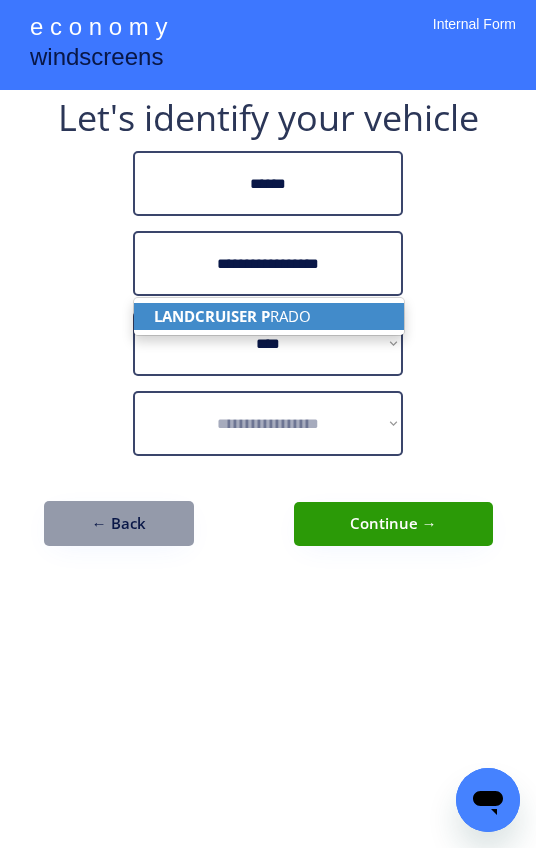 select on "**********" 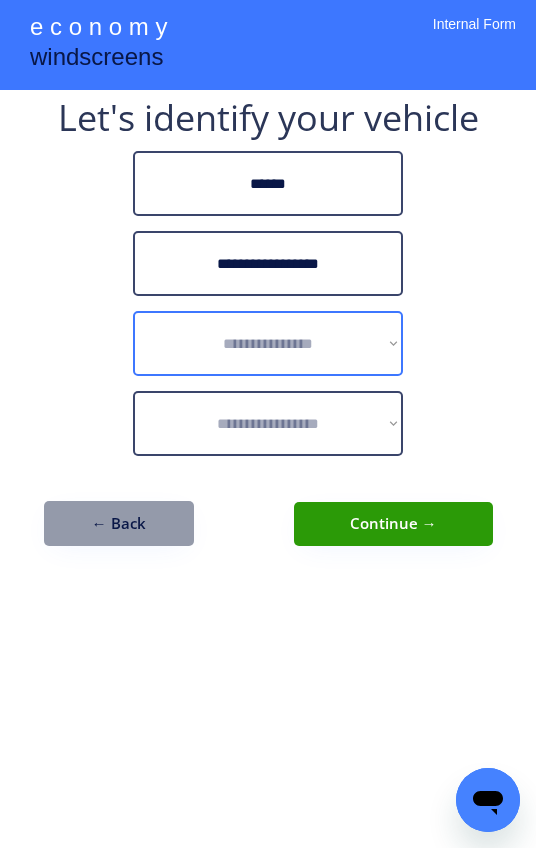 type on "**********" 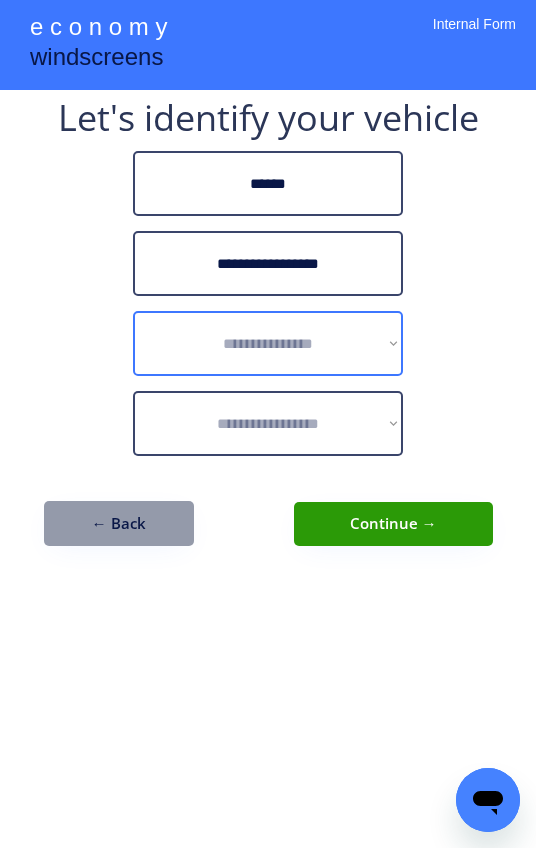 click on "**********" at bounding box center (268, 343) 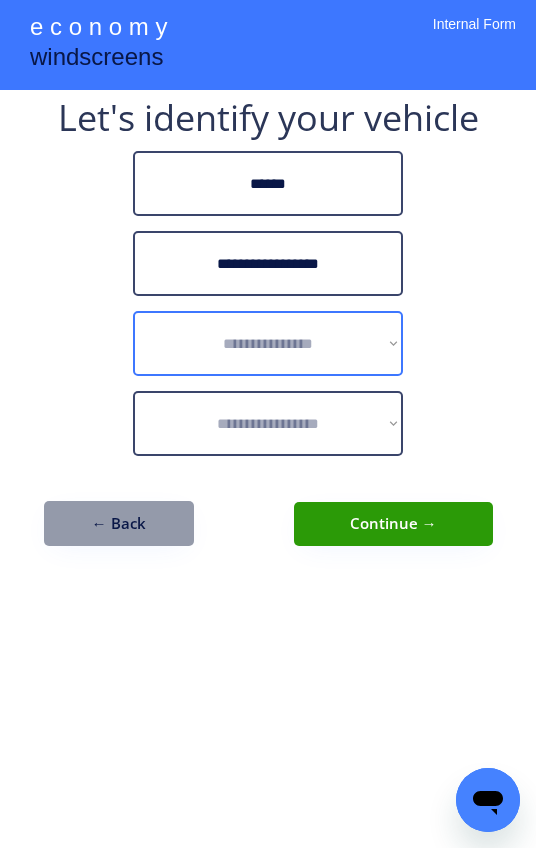 select on "******" 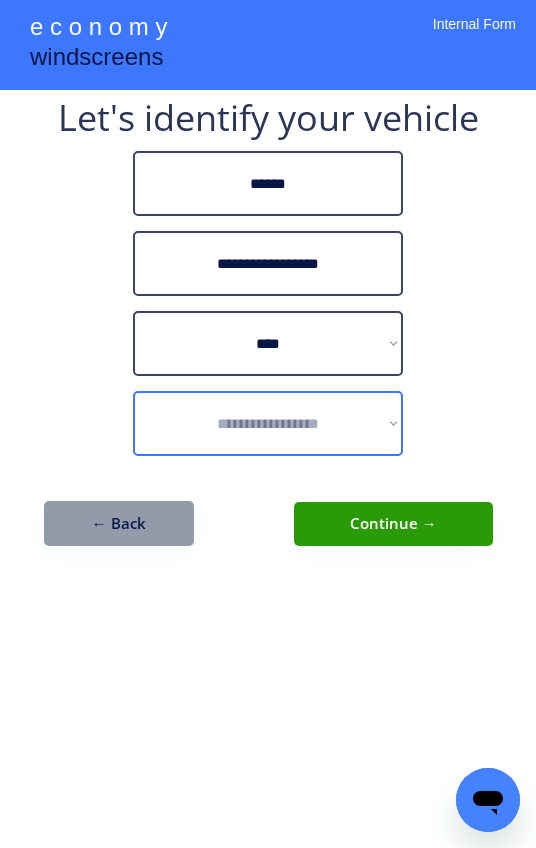 click on "**********" at bounding box center (268, 423) 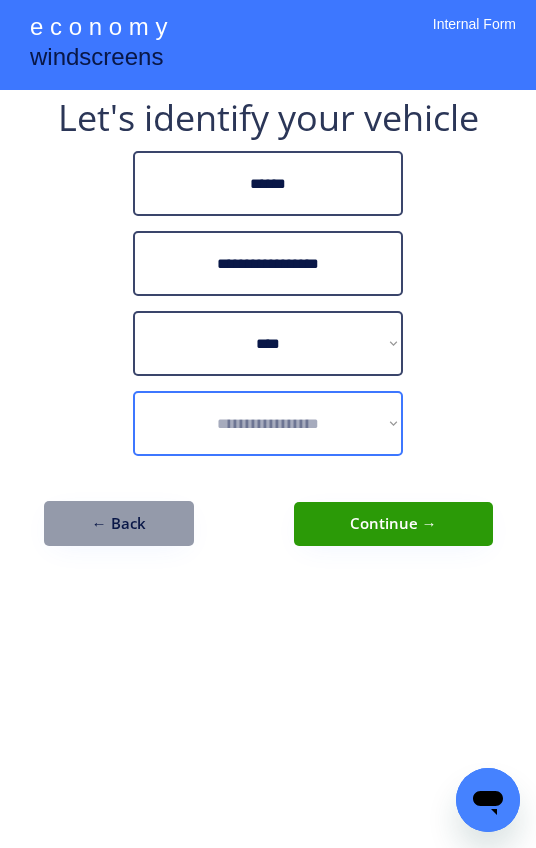 select on "*********" 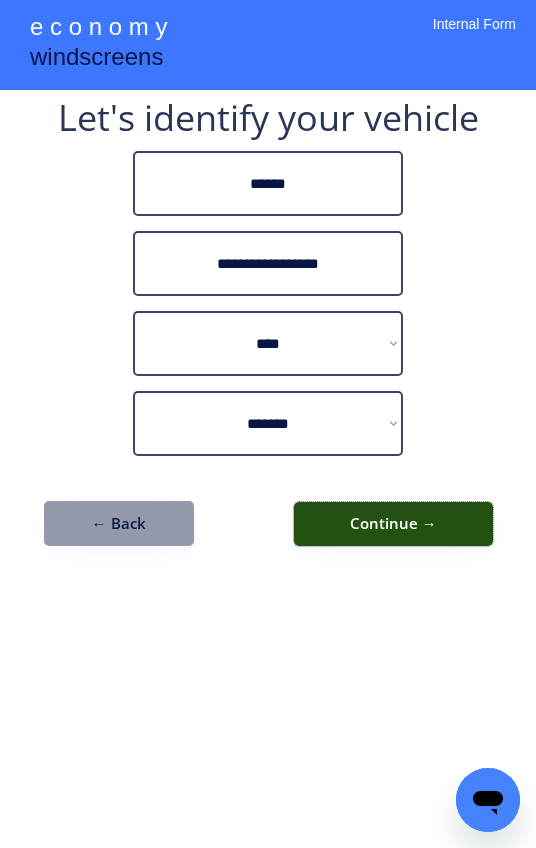 click on "Continue    →" at bounding box center [393, 524] 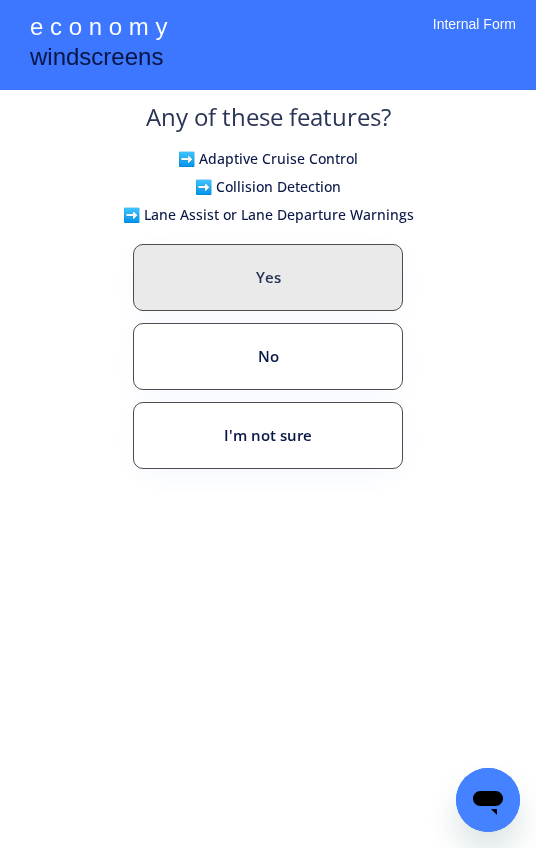 click on "Yes" at bounding box center [268, 277] 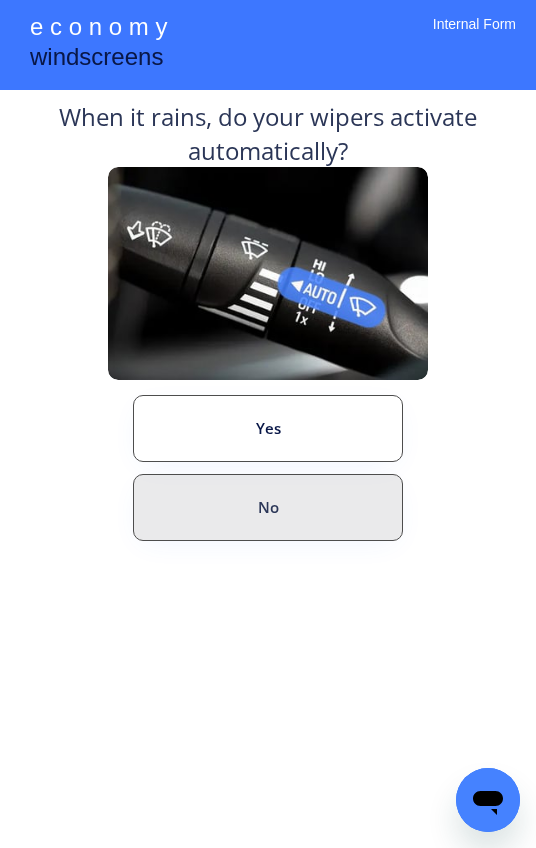 click on "No" at bounding box center [268, 507] 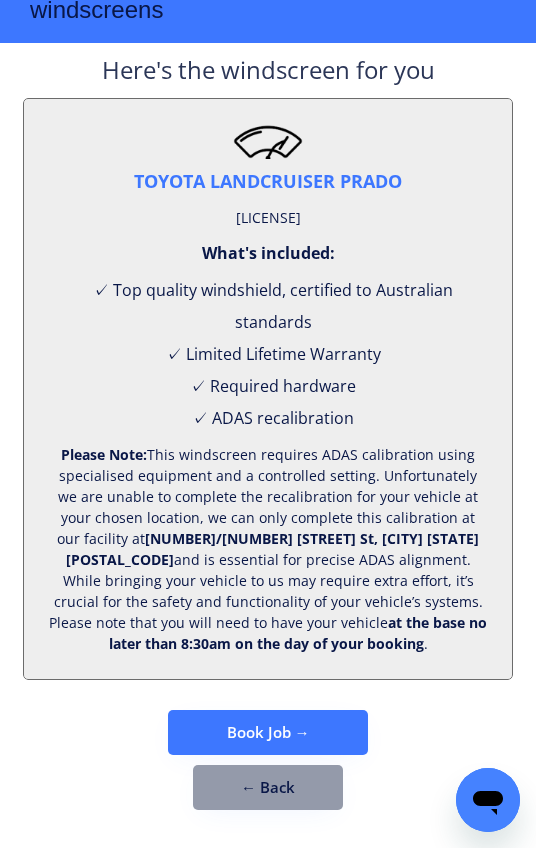 scroll, scrollTop: 70, scrollLeft: 0, axis: vertical 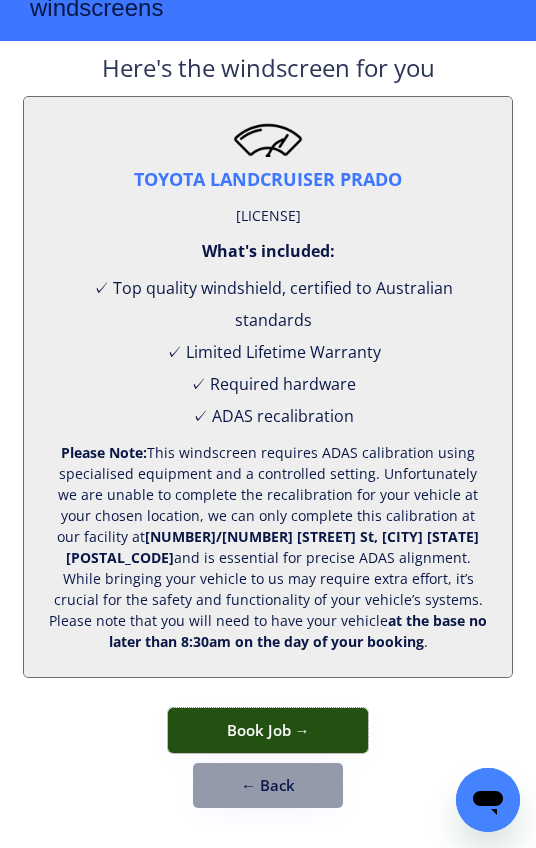 click on "Book Job    →" at bounding box center (268, 730) 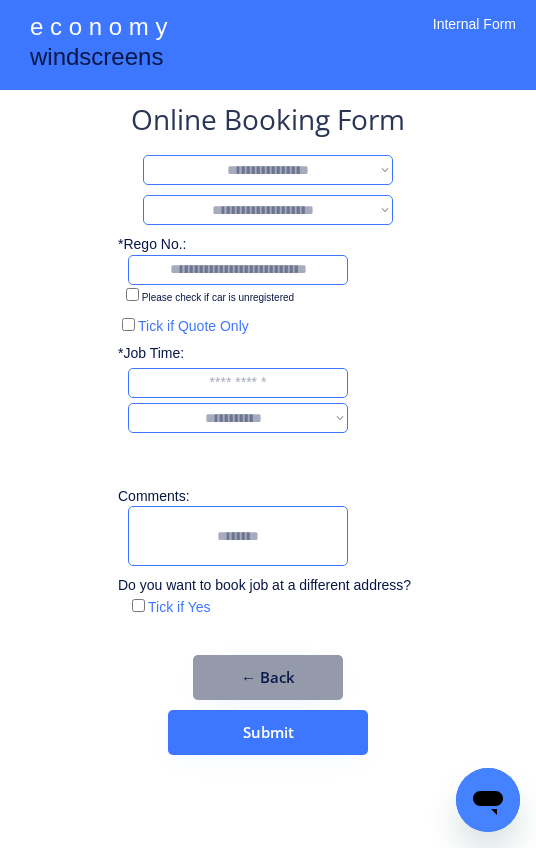 click on "**********" at bounding box center [268, 170] 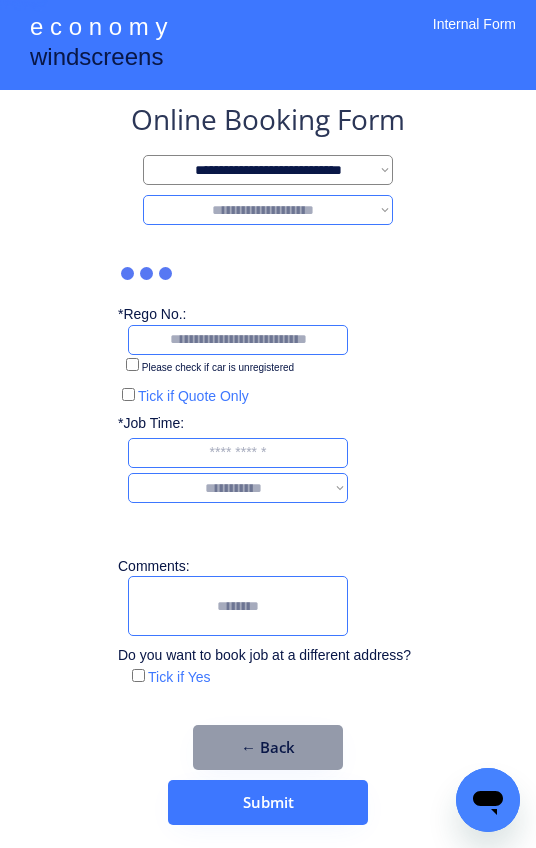 click on "**********" at bounding box center (268, 210) 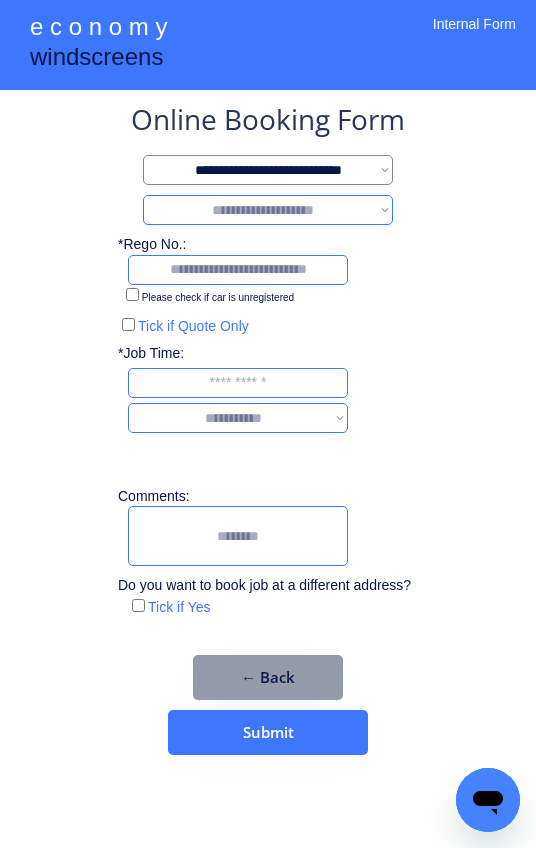 select on "********" 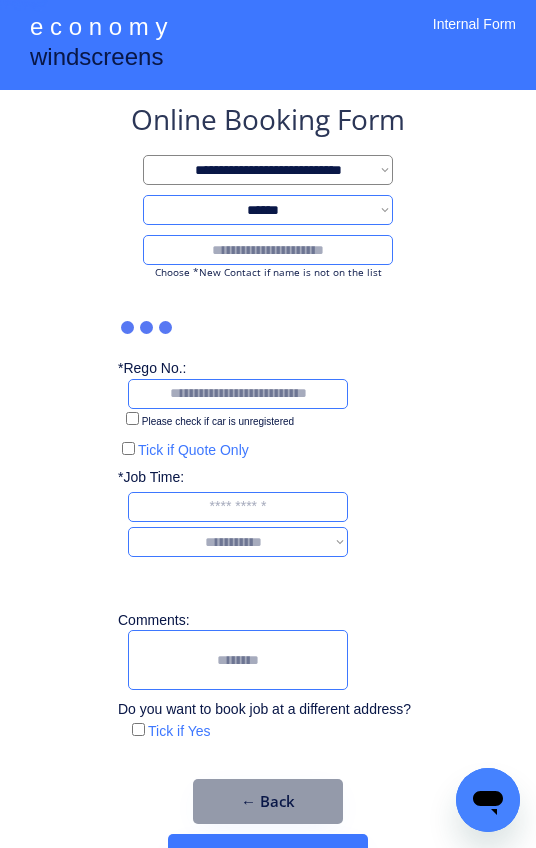 click at bounding box center [268, 250] 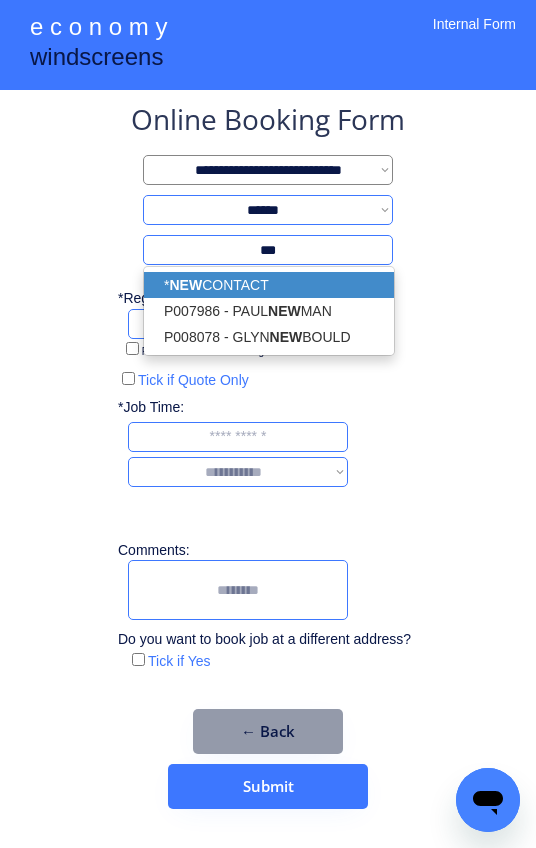 click on "* NEW  CONTACT" at bounding box center [269, 285] 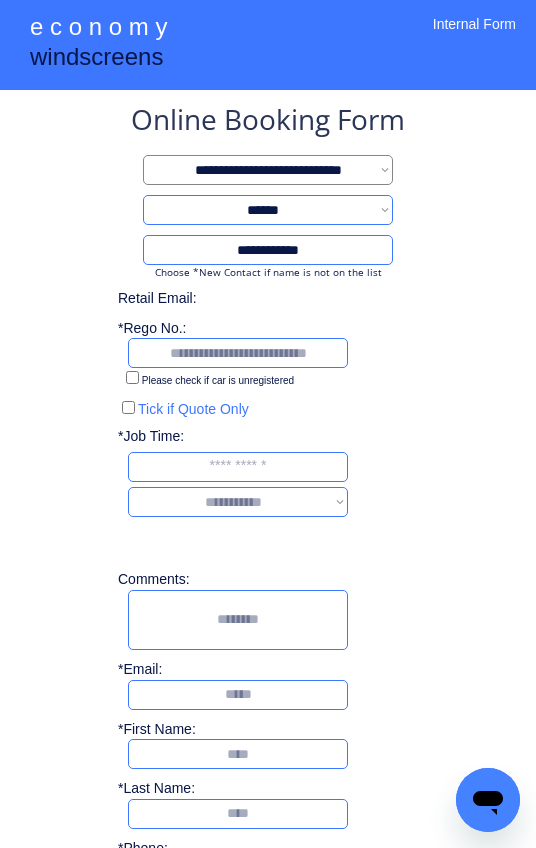 select on "**********" 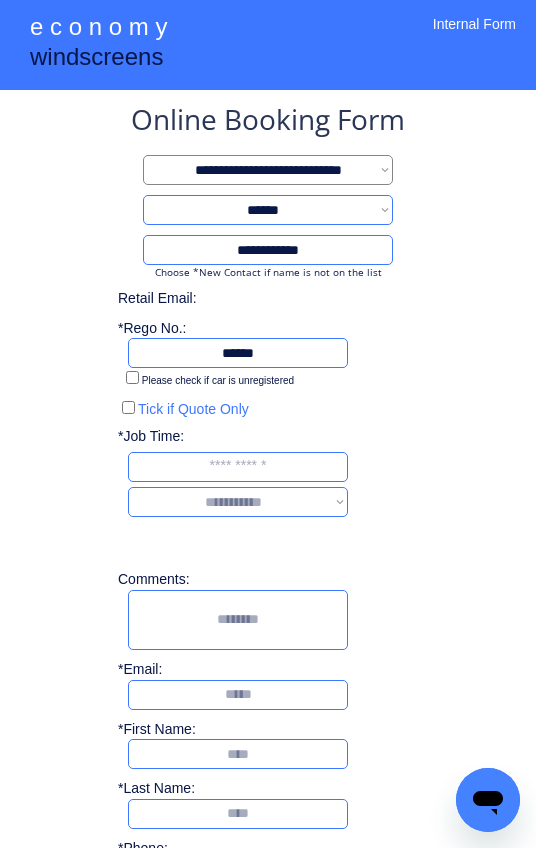 type on "******" 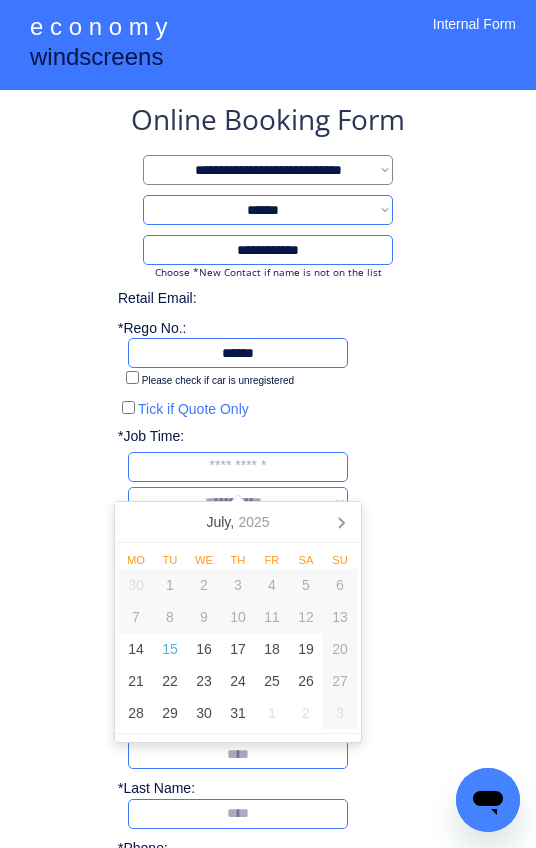 click at bounding box center (238, 467) 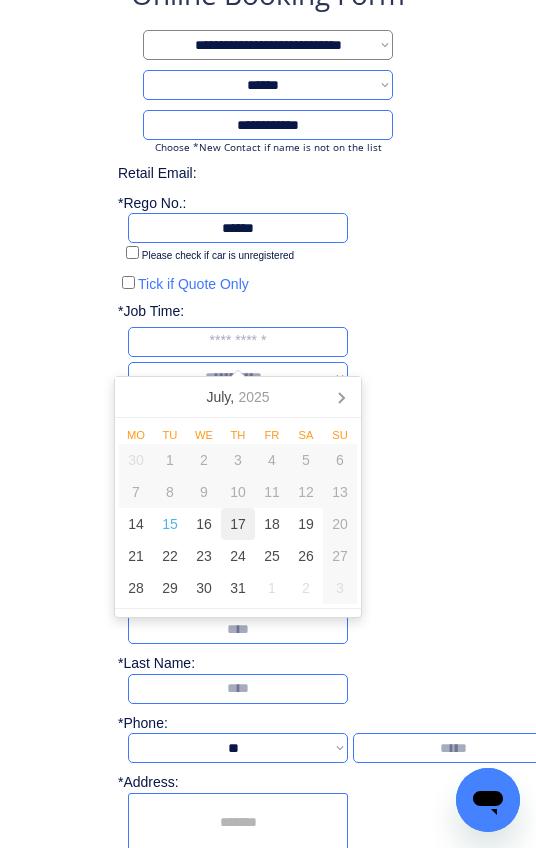 scroll, scrollTop: 137, scrollLeft: 0, axis: vertical 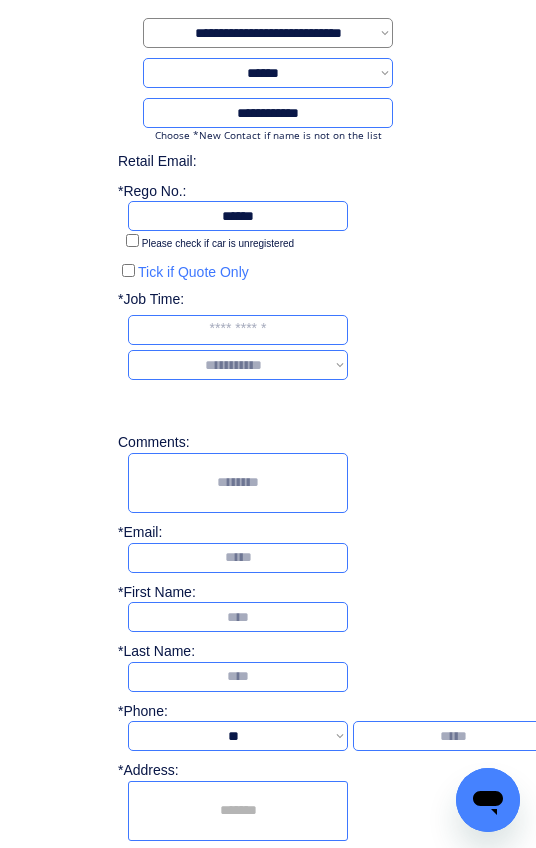 click at bounding box center [238, 811] 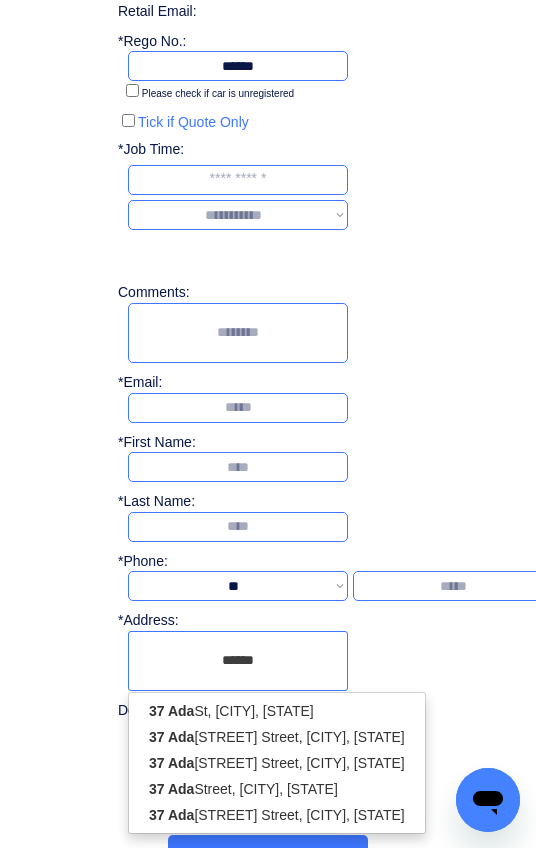 scroll, scrollTop: 319, scrollLeft: 0, axis: vertical 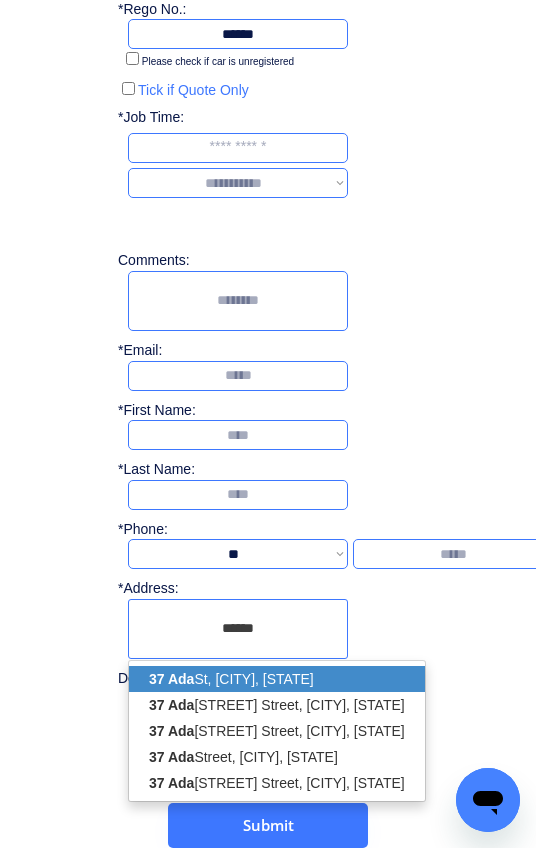 click on "37 Ada  St, Coopers Plains QLD, Australia" at bounding box center (277, 679) 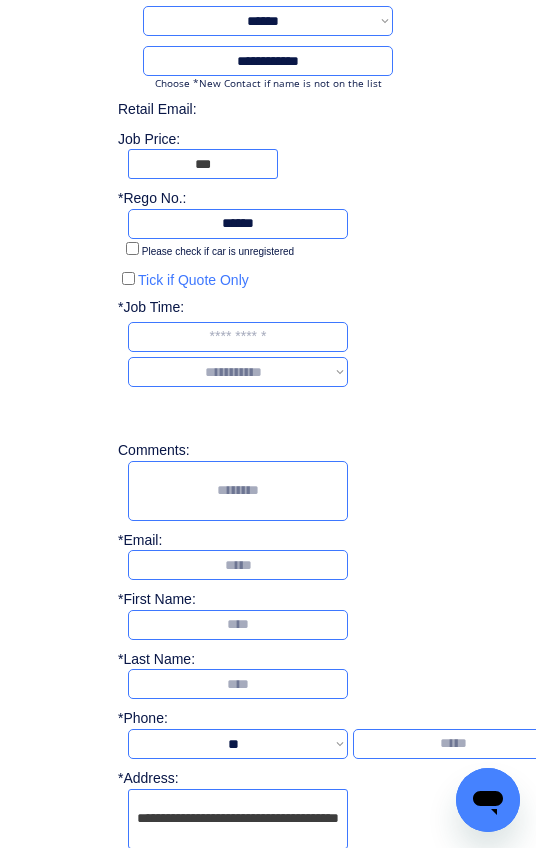 scroll, scrollTop: 116, scrollLeft: 0, axis: vertical 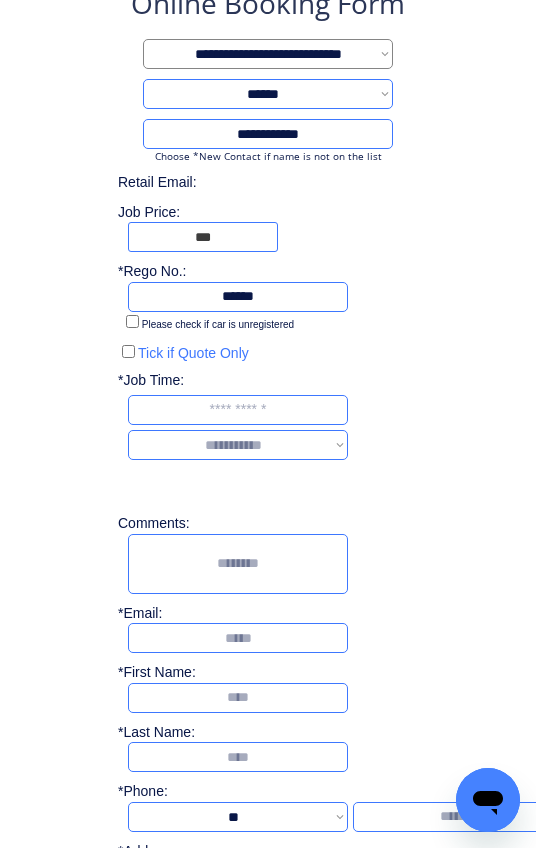 type on "**********" 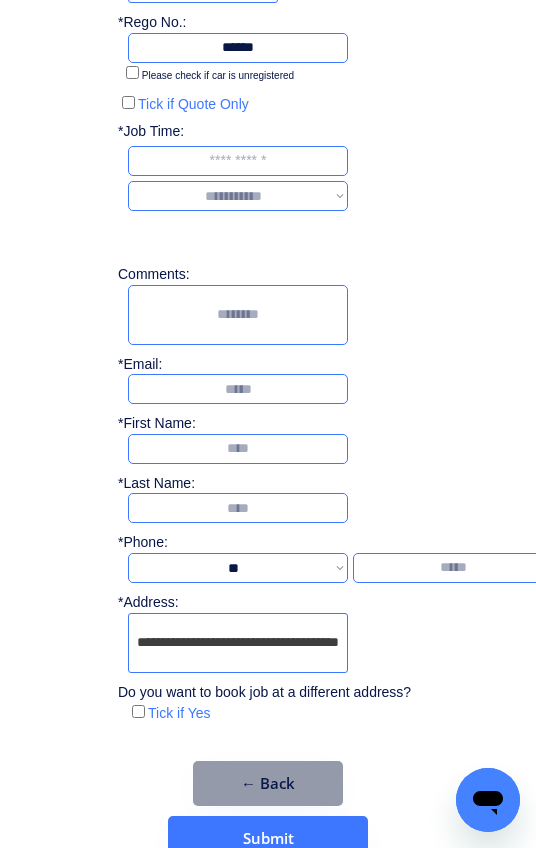 scroll, scrollTop: 378, scrollLeft: 0, axis: vertical 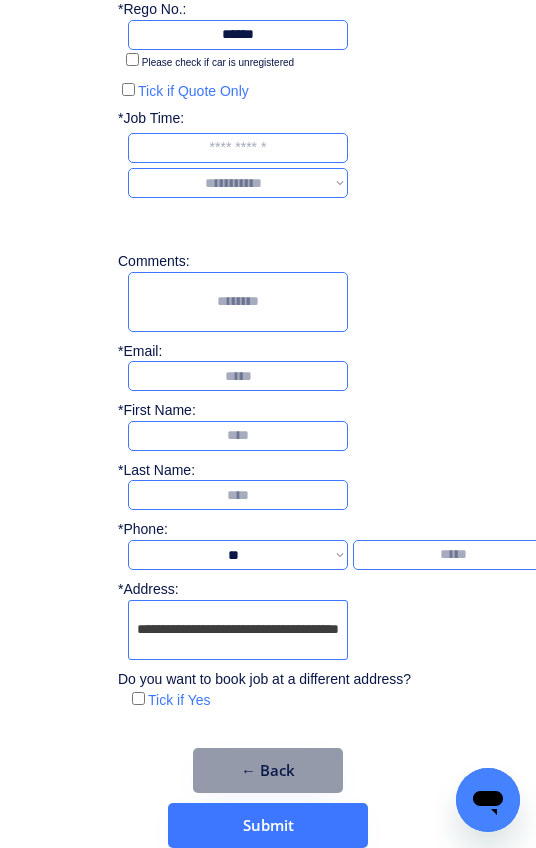 click at bounding box center [238, 376] 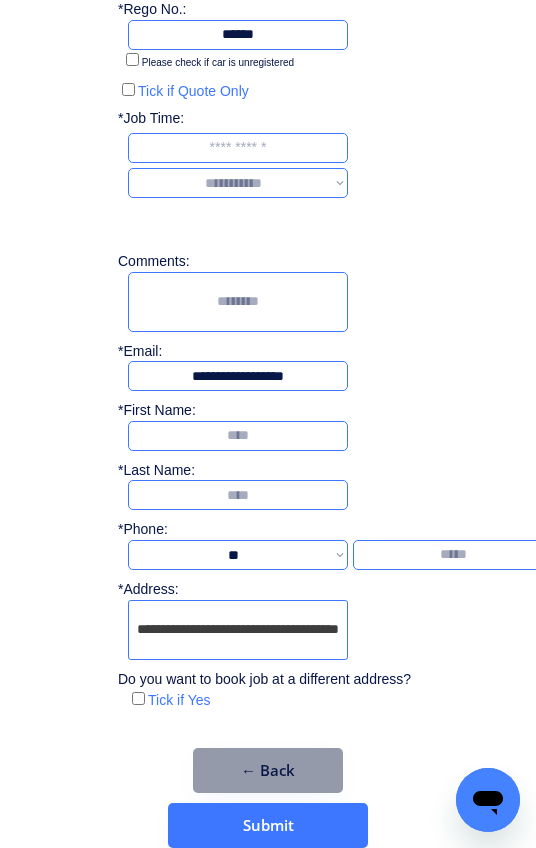type on "**********" 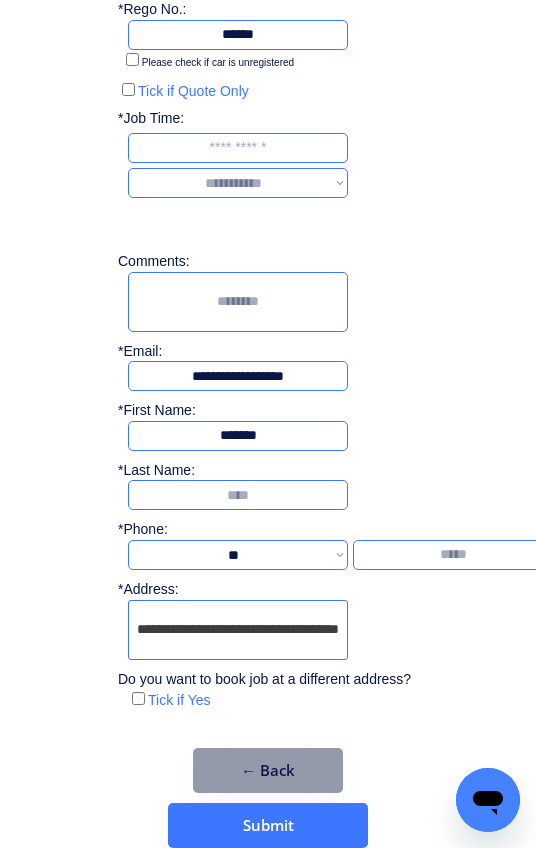 type on "*******" 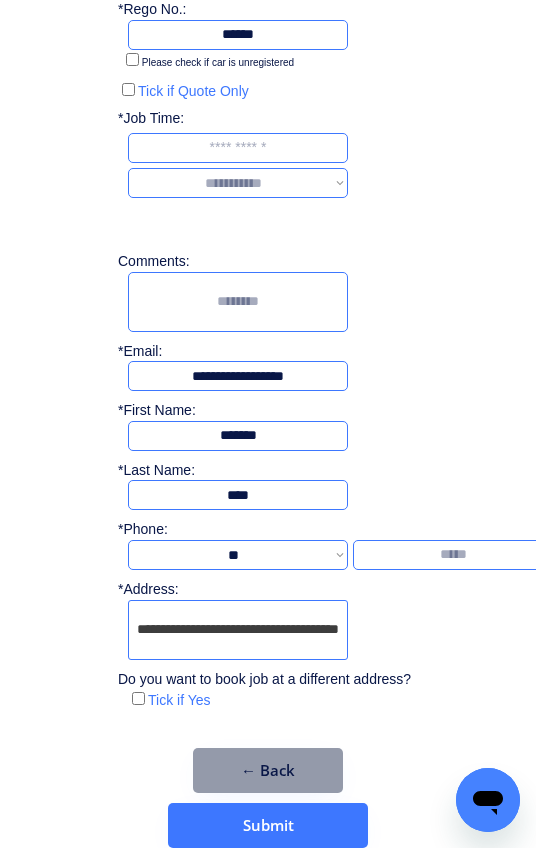 click at bounding box center (238, 495) 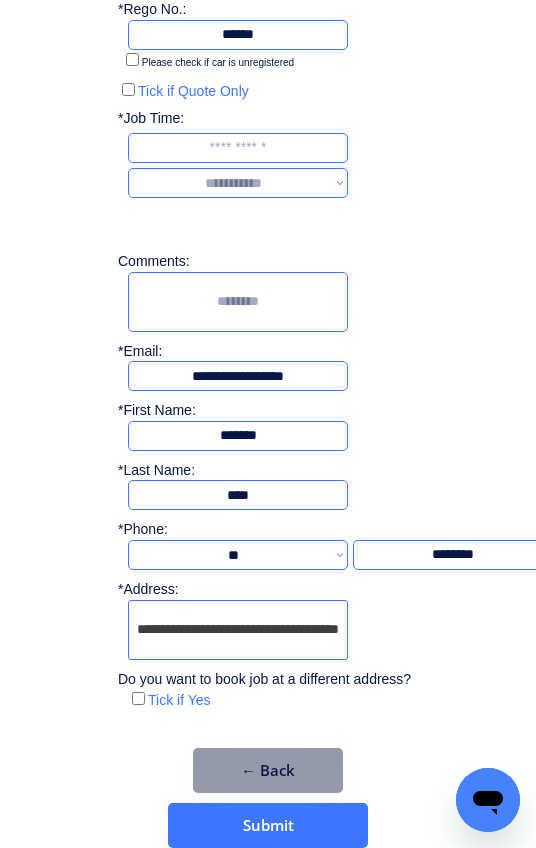 type on "********" 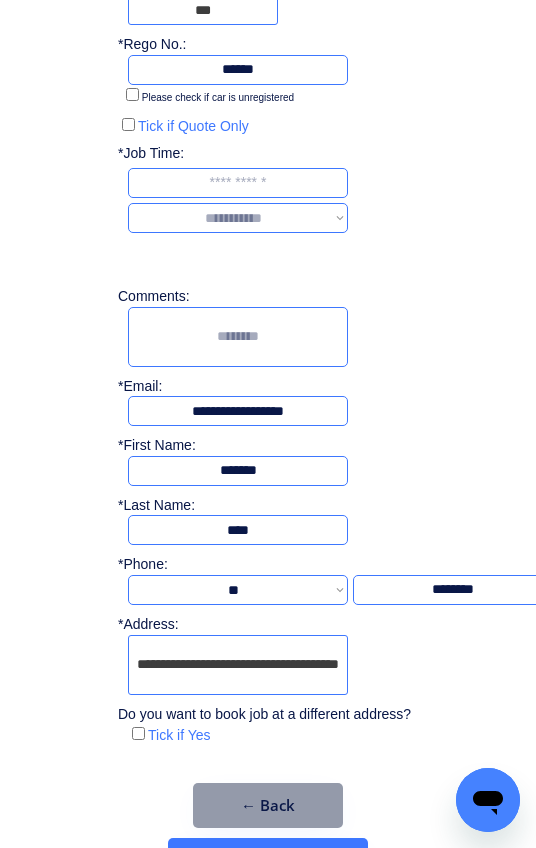 scroll, scrollTop: 271, scrollLeft: 0, axis: vertical 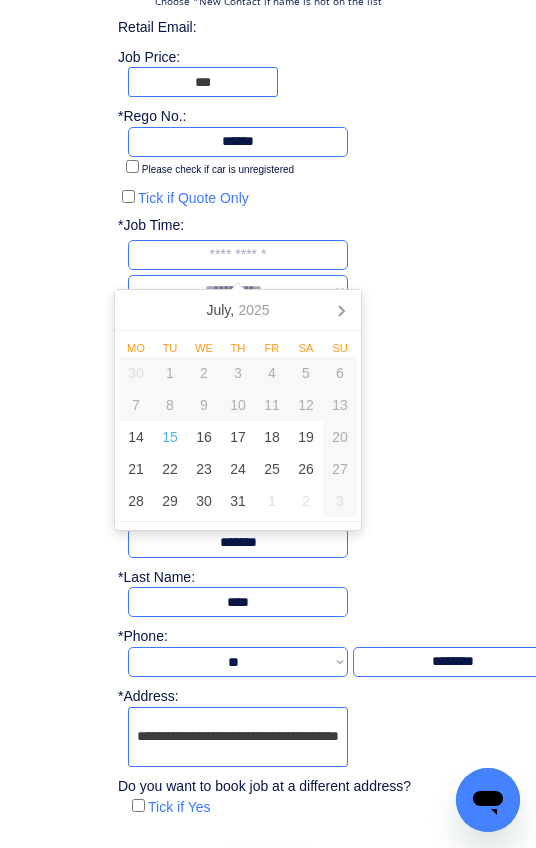 click at bounding box center (238, 255) 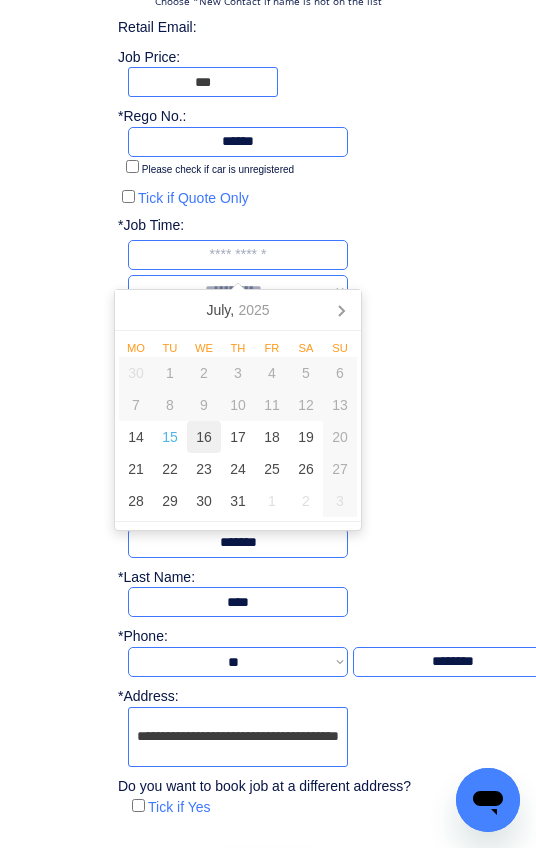 click on "16" at bounding box center [204, 437] 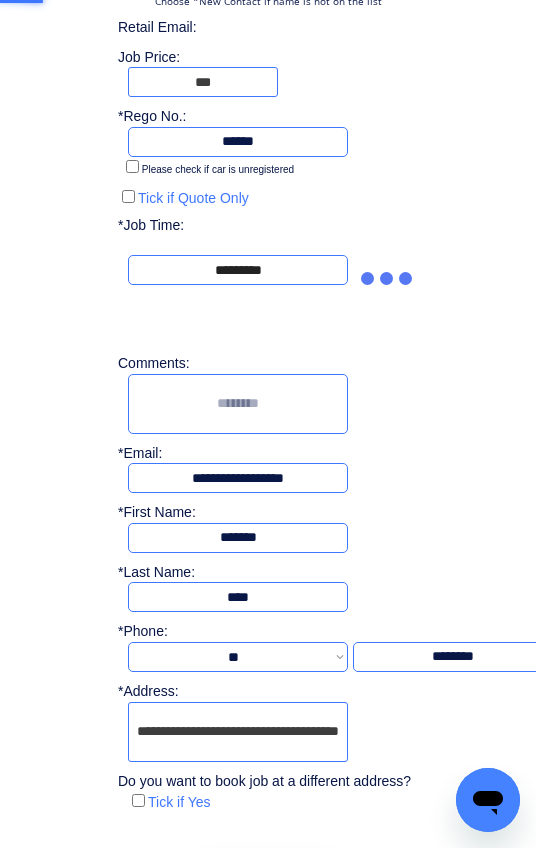 click on "**********" at bounding box center (268, 258) 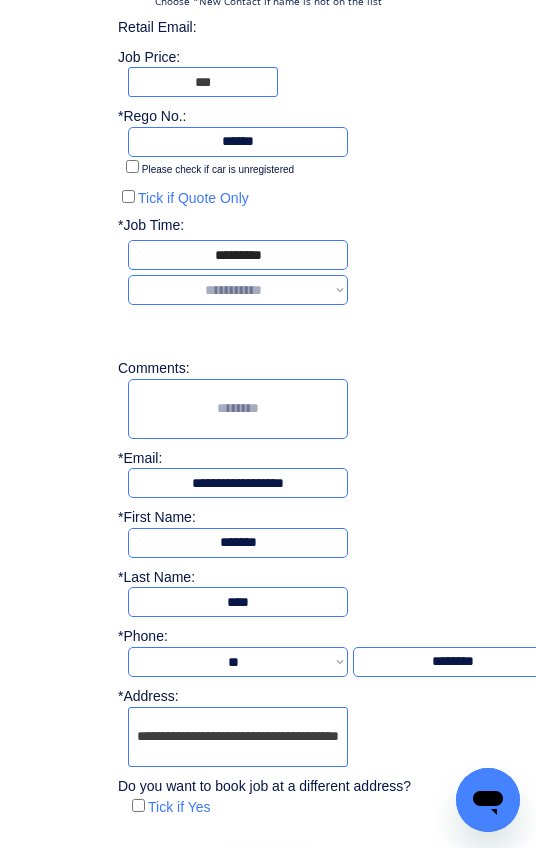 click on "**********" at bounding box center (238, 290) 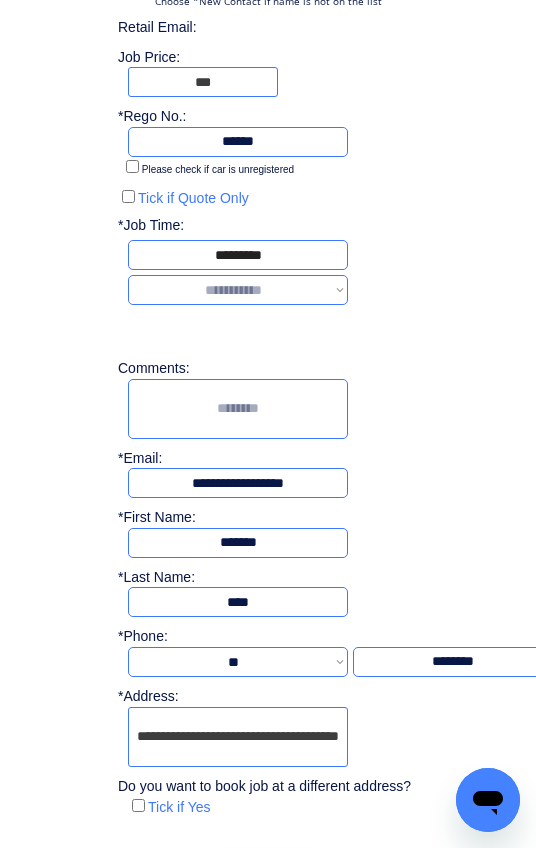 select on "*******" 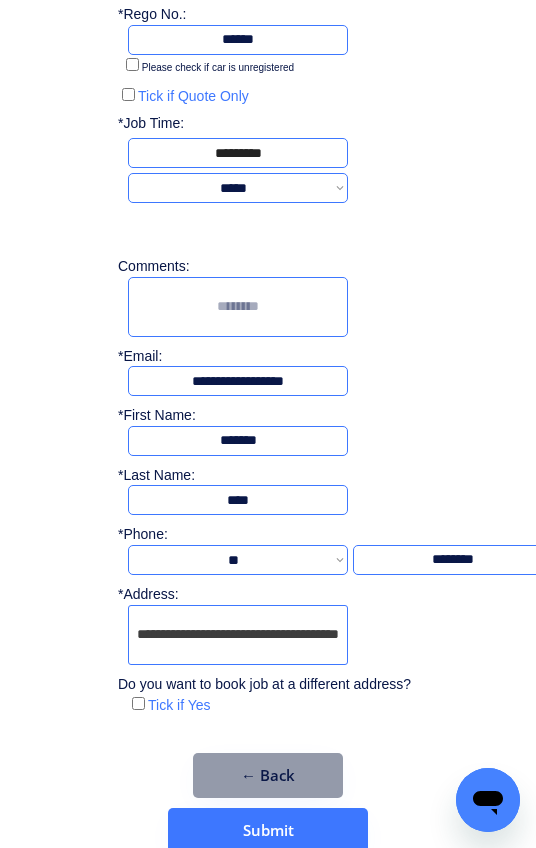 scroll, scrollTop: 378, scrollLeft: 0, axis: vertical 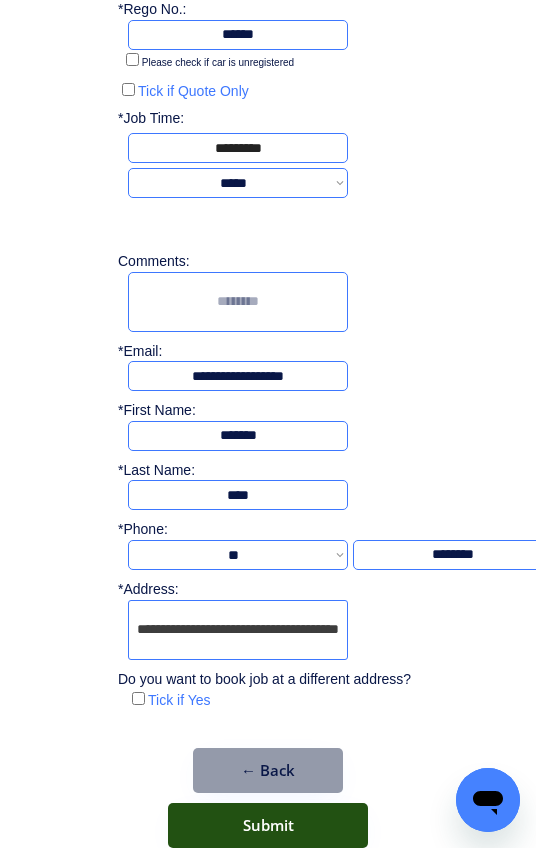 click on "Submit" at bounding box center (268, 825) 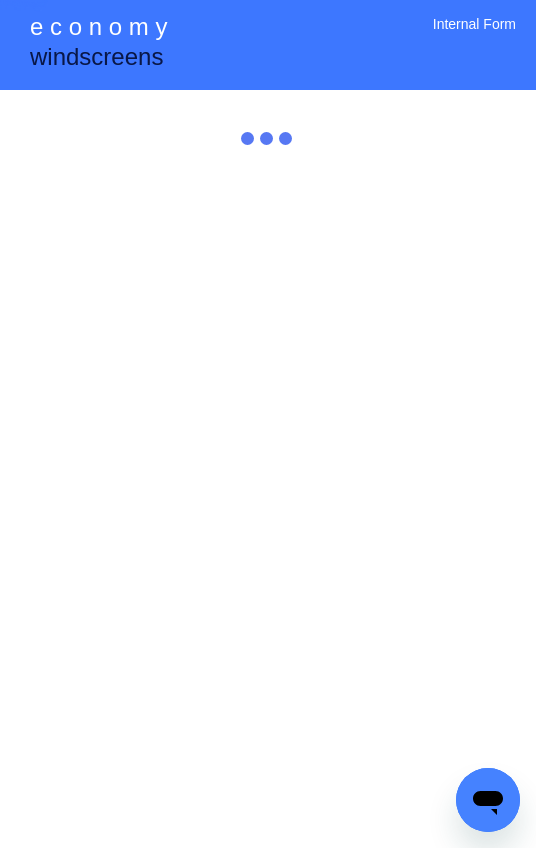scroll, scrollTop: 0, scrollLeft: 0, axis: both 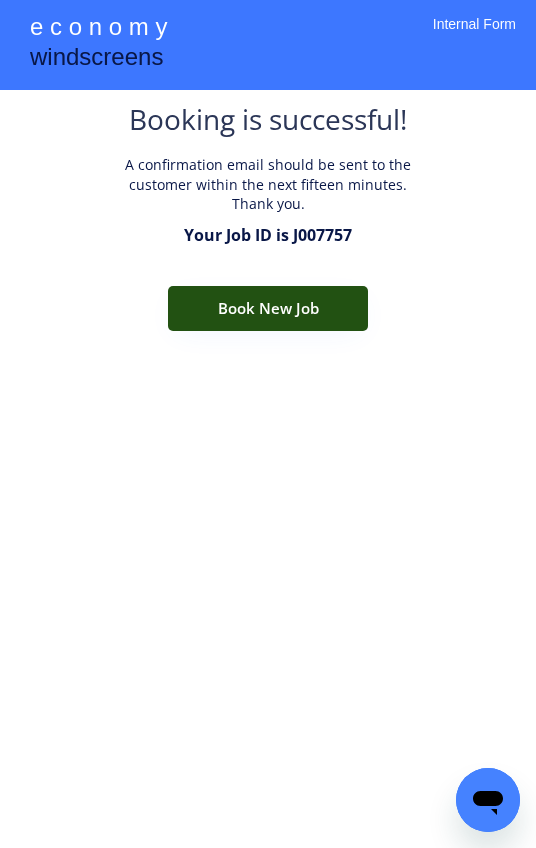 click on "Book New Job" at bounding box center (268, 308) 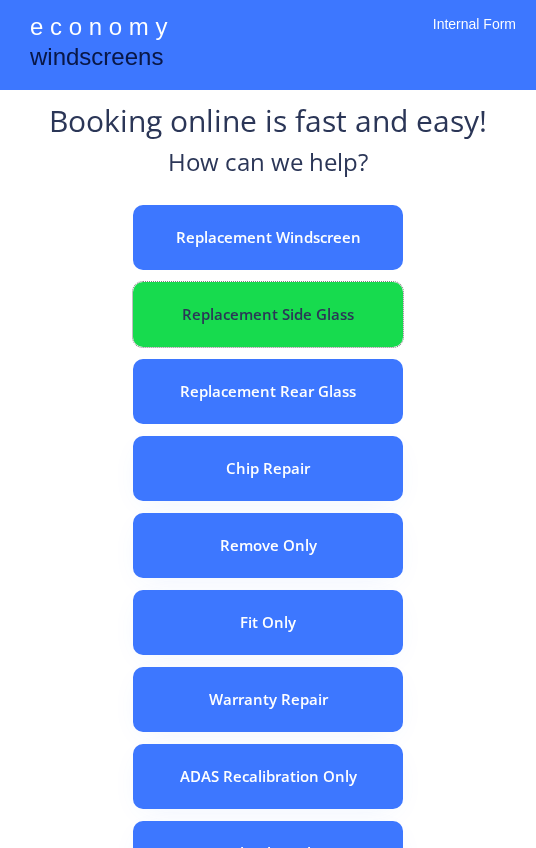 click on "Replacement Side Glass" at bounding box center [268, 314] 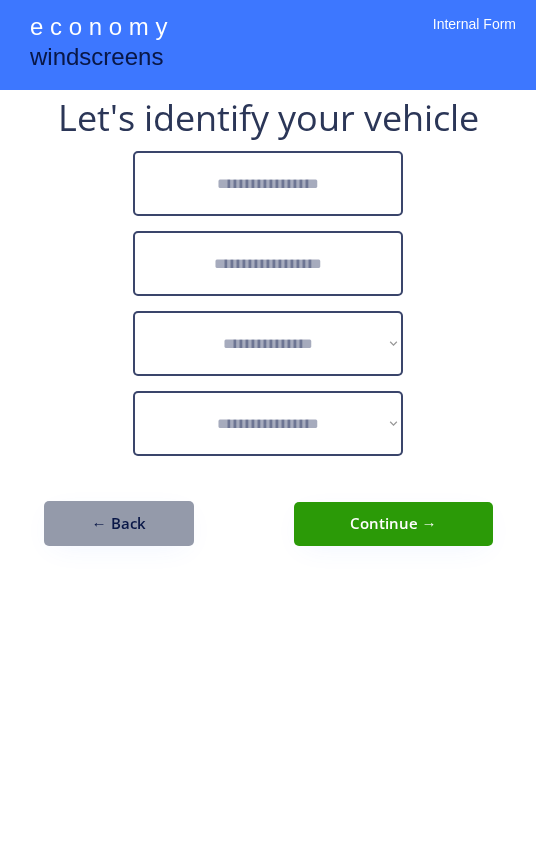 scroll, scrollTop: 0, scrollLeft: 0, axis: both 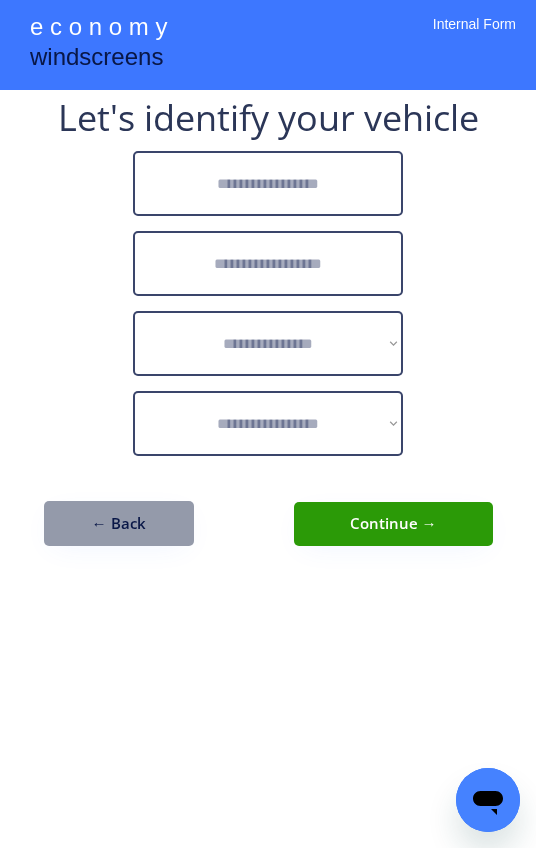 click at bounding box center (268, 183) 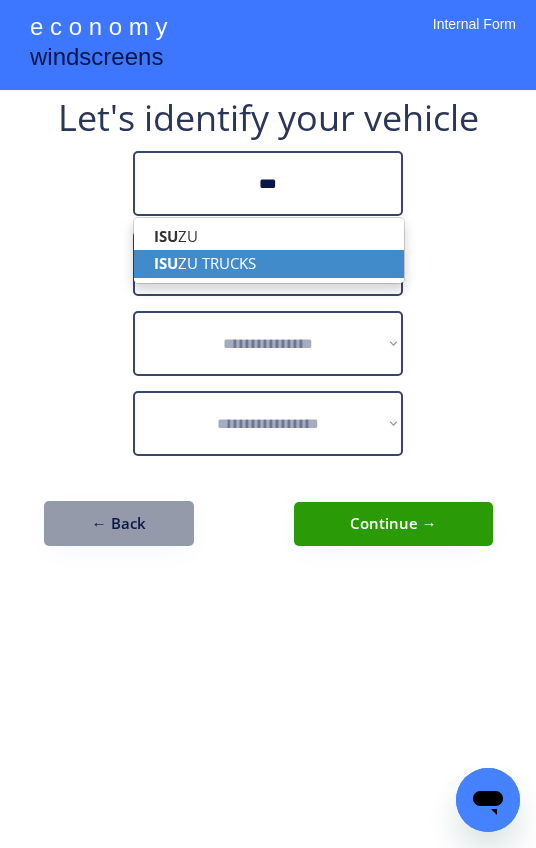 click on "ISU ZU TRUCKS" at bounding box center [269, 263] 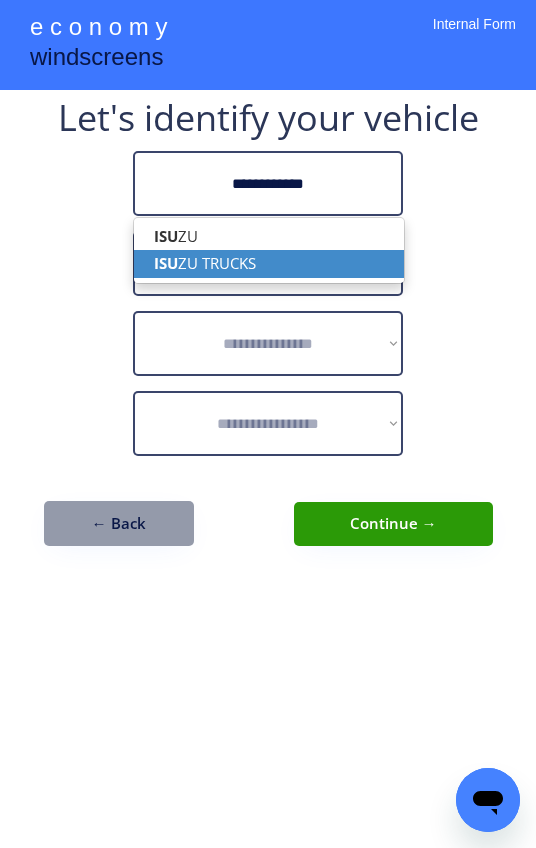 type on "**********" 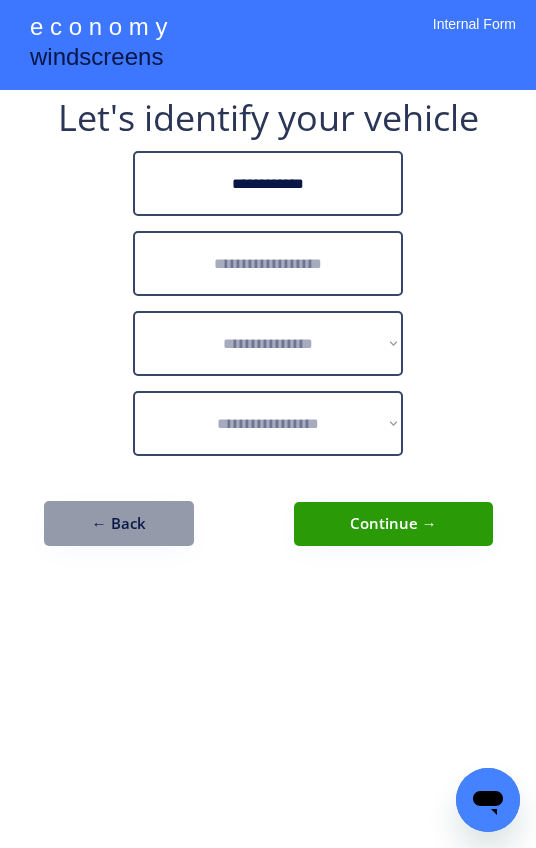 click at bounding box center (268, 263) 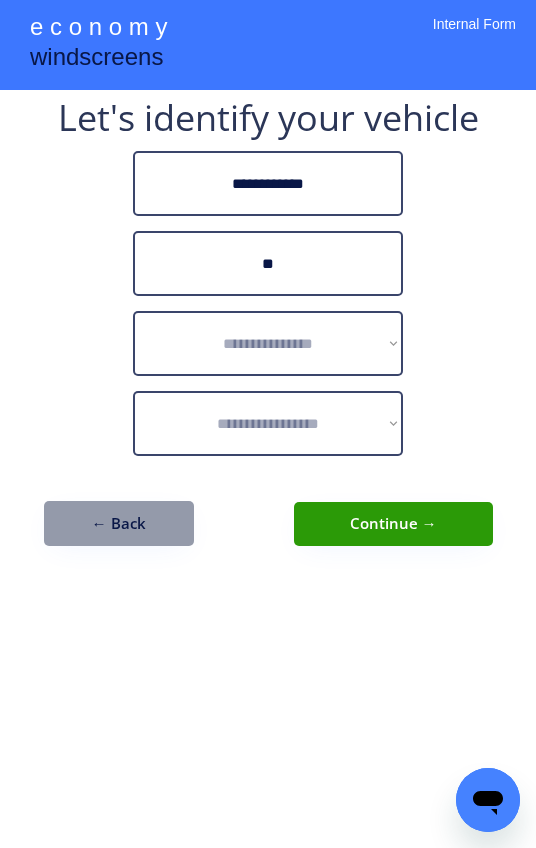 type on "*" 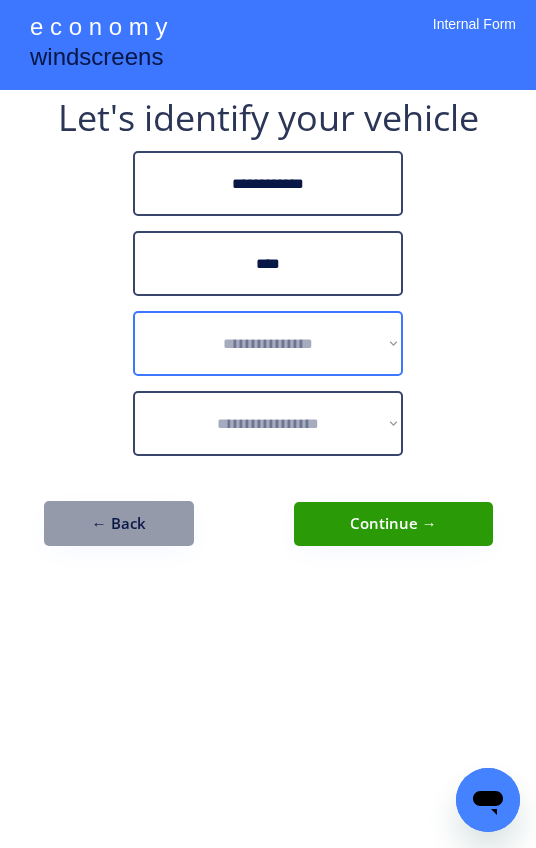 type on "****" 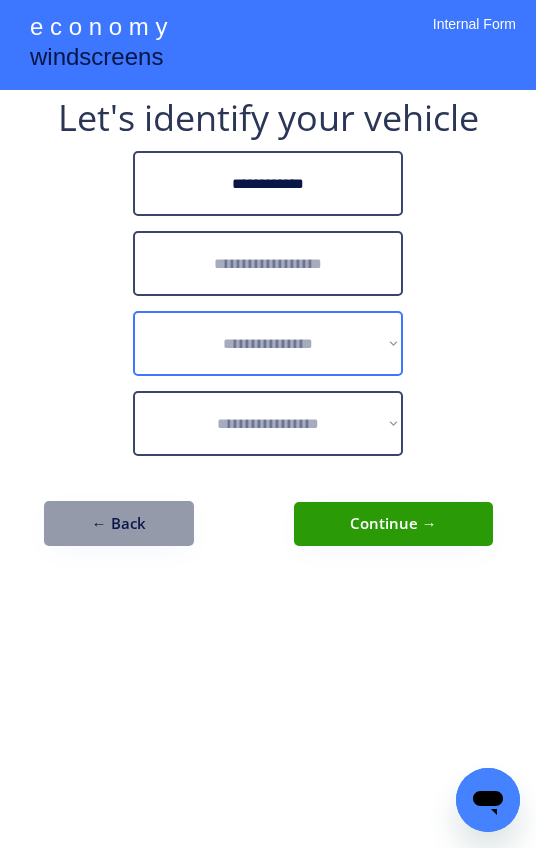 click on "**********" at bounding box center (268, 343) 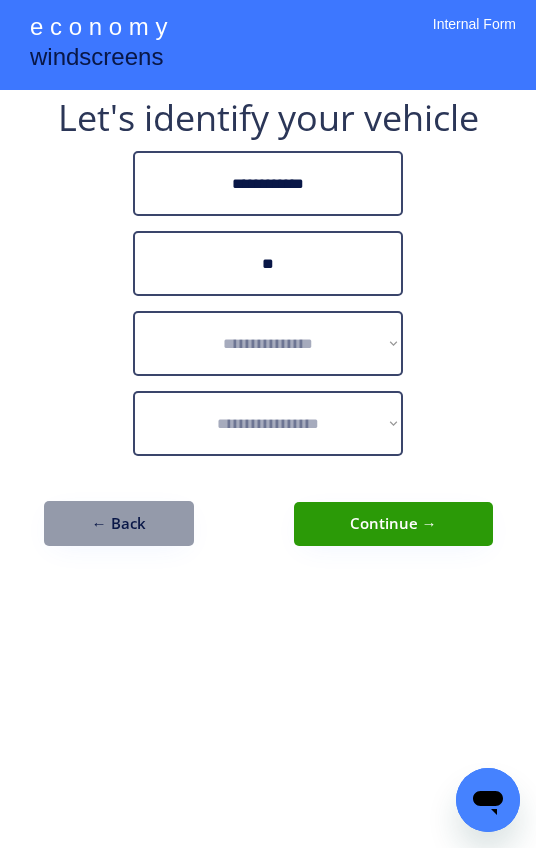 type on "*" 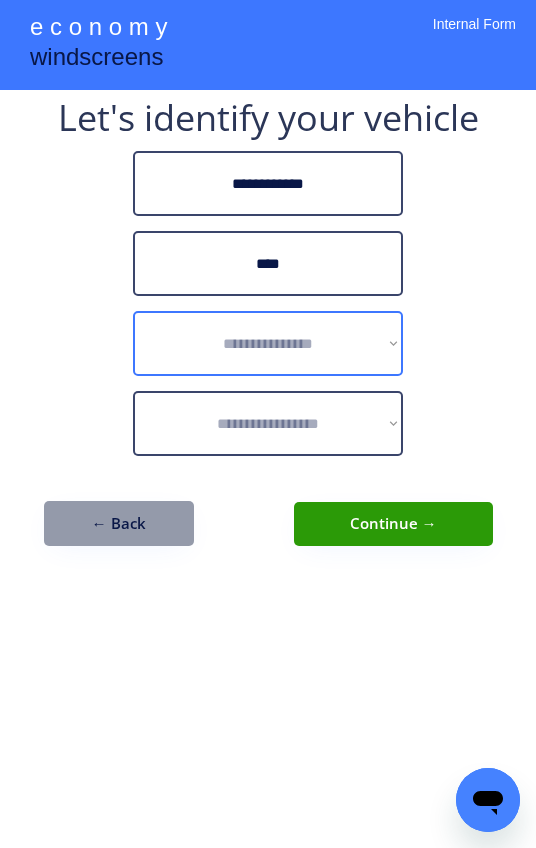 type on "****" 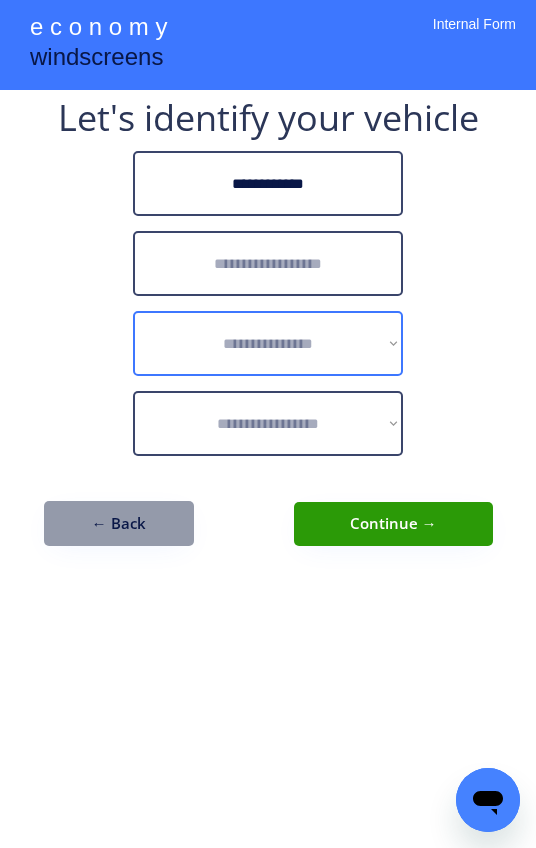 click on "**********" at bounding box center [268, 343] 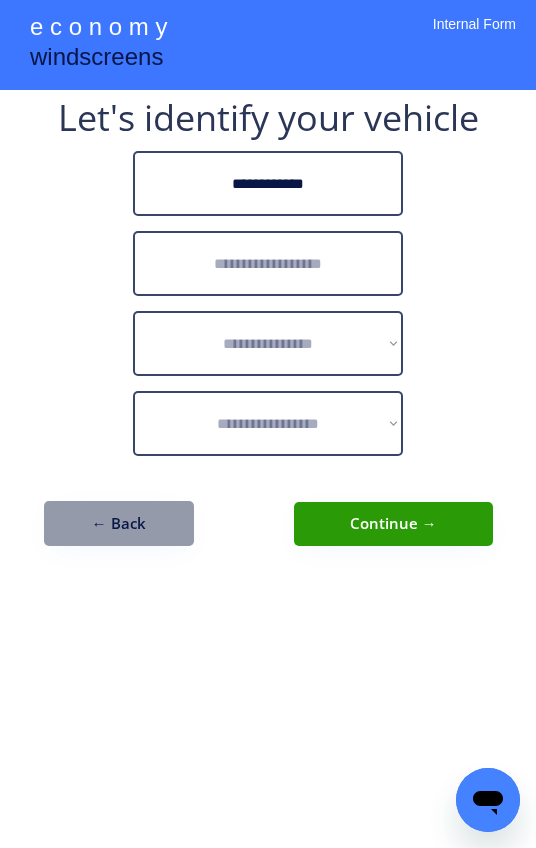 drag, startPoint x: 267, startPoint y: 279, endPoint x: 274, endPoint y: 271, distance: 10.630146 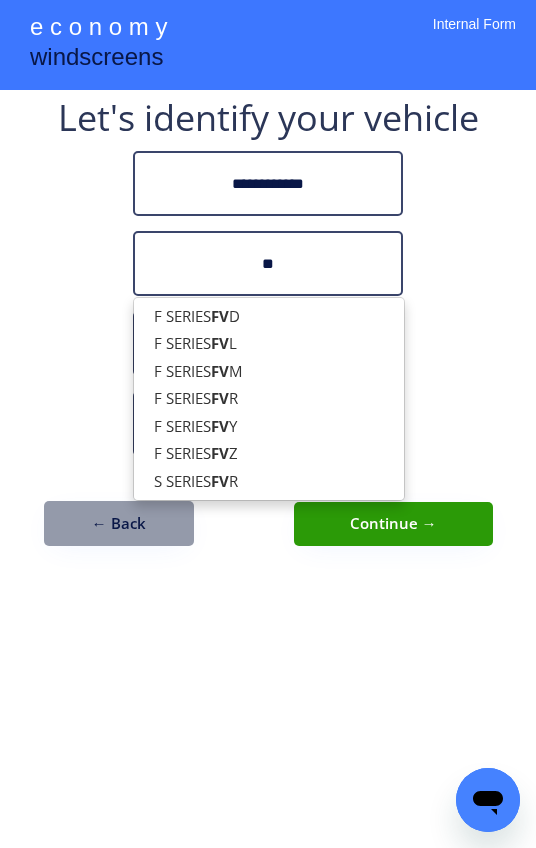 type on "*" 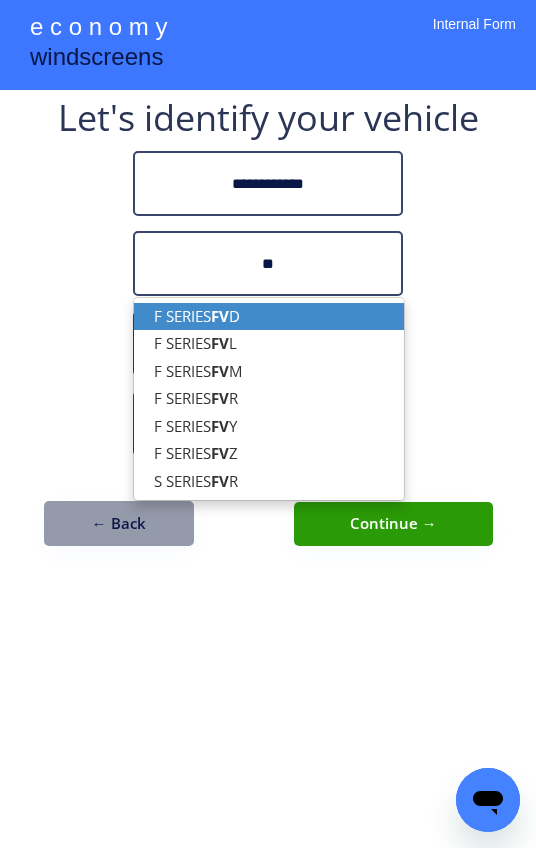 click on "FV" at bounding box center (220, 316) 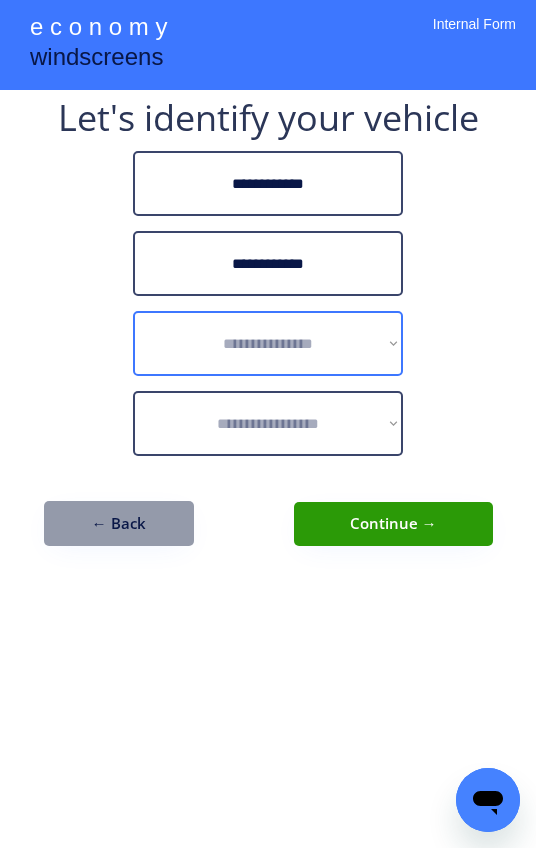 type on "**********" 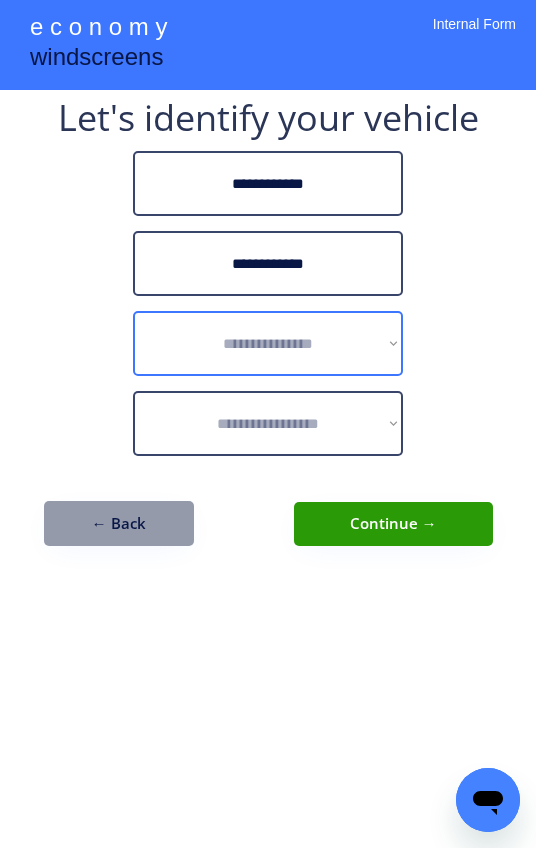 click on "**********" at bounding box center [268, 343] 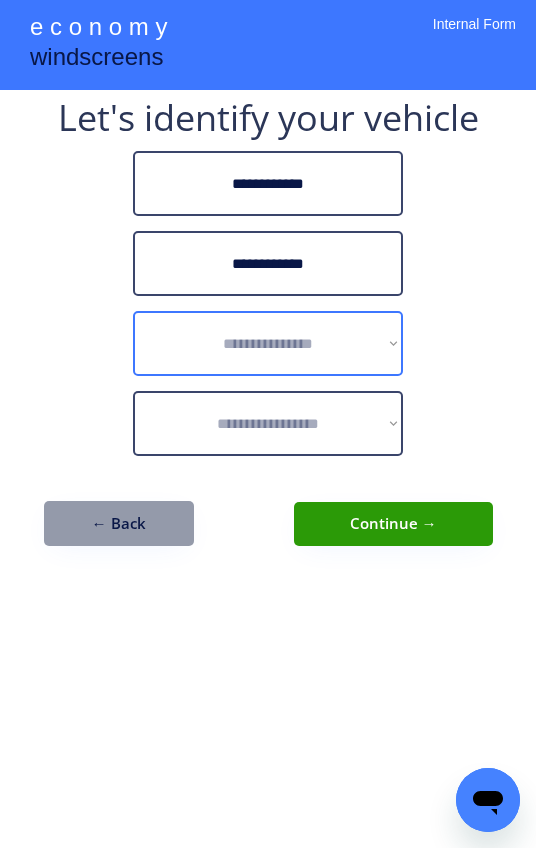 click on "**********" at bounding box center (268, 343) 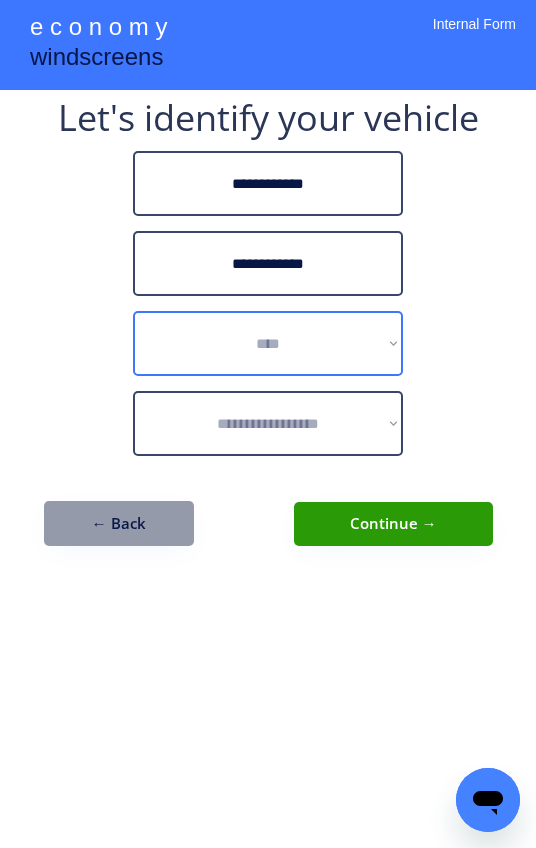 select on "**********" 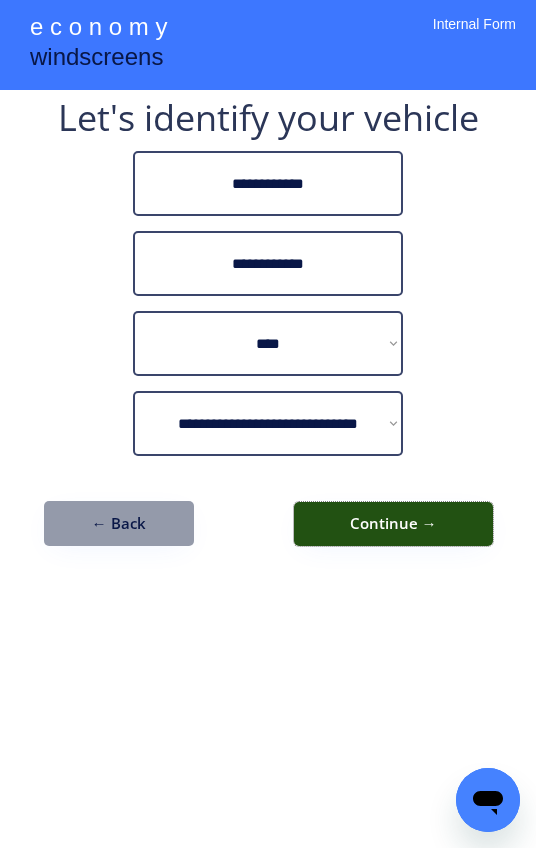 click on "Continue    →" at bounding box center (393, 524) 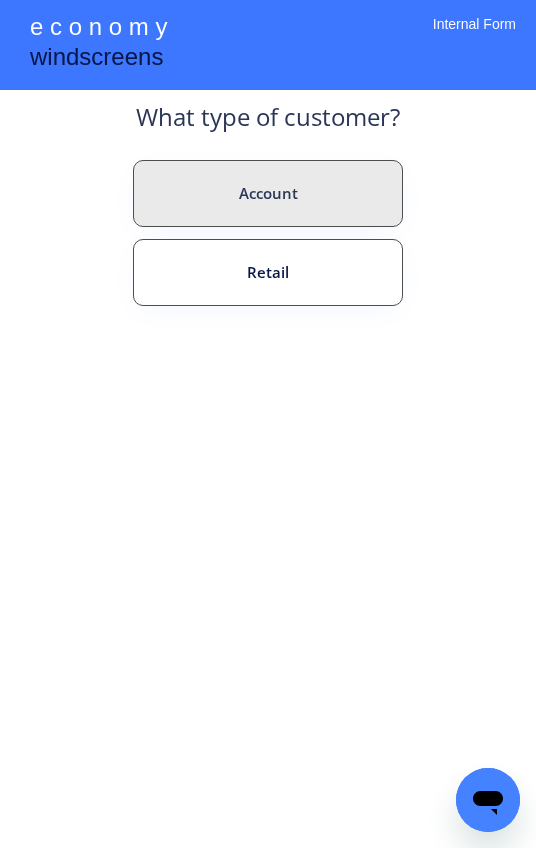 click on "Account" at bounding box center [268, 193] 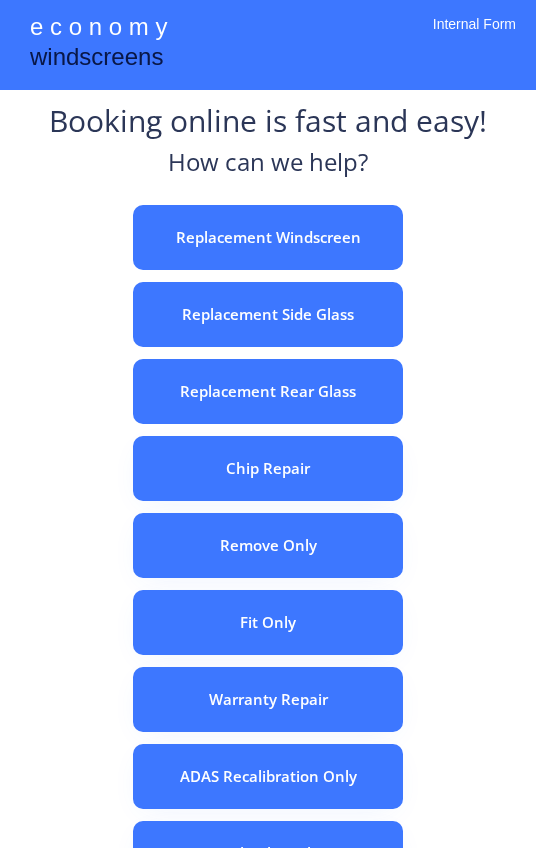 scroll, scrollTop: 0, scrollLeft: 0, axis: both 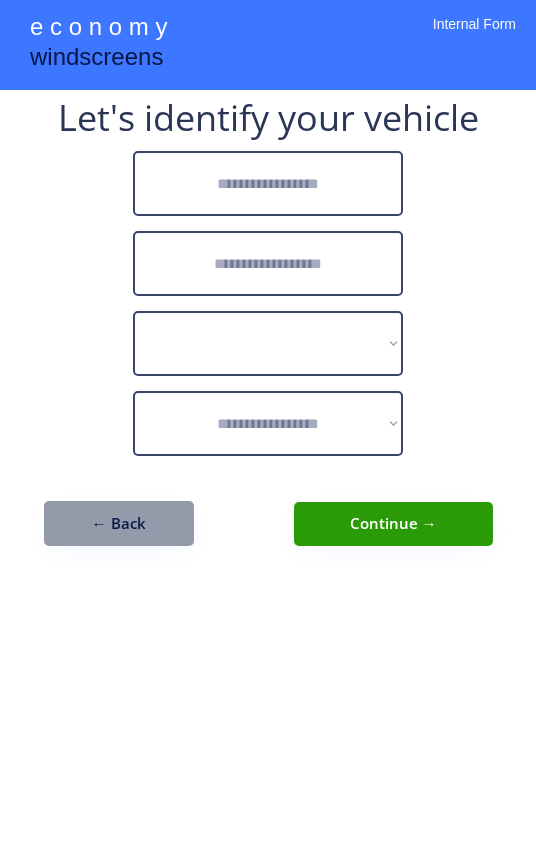 select 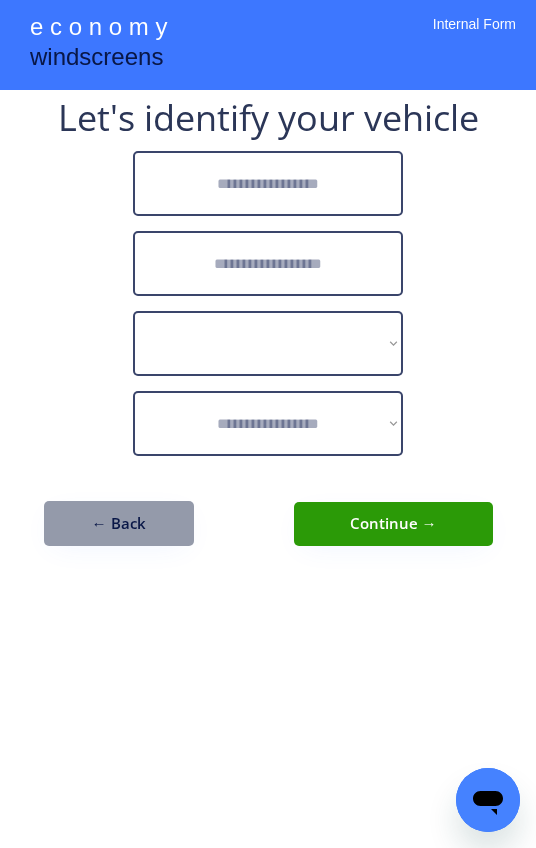 scroll, scrollTop: 0, scrollLeft: 0, axis: both 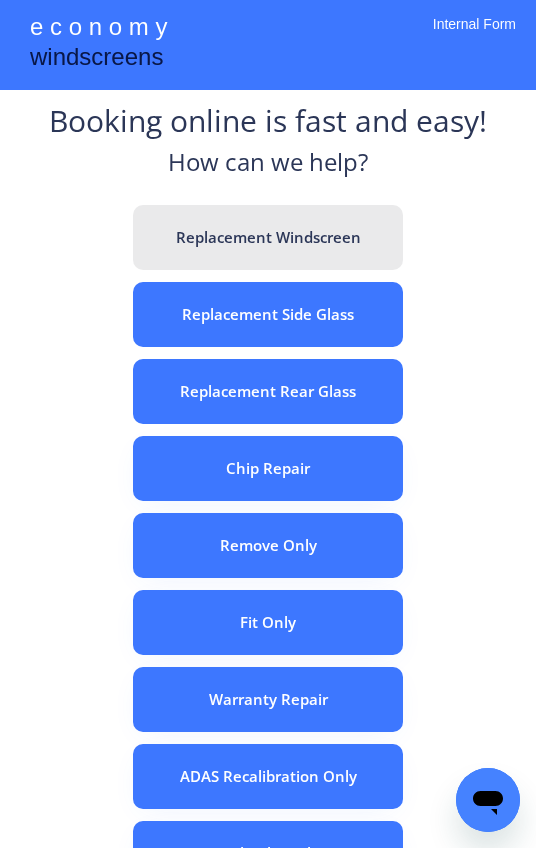 click on "Replacement Windscreen" at bounding box center [268, 237] 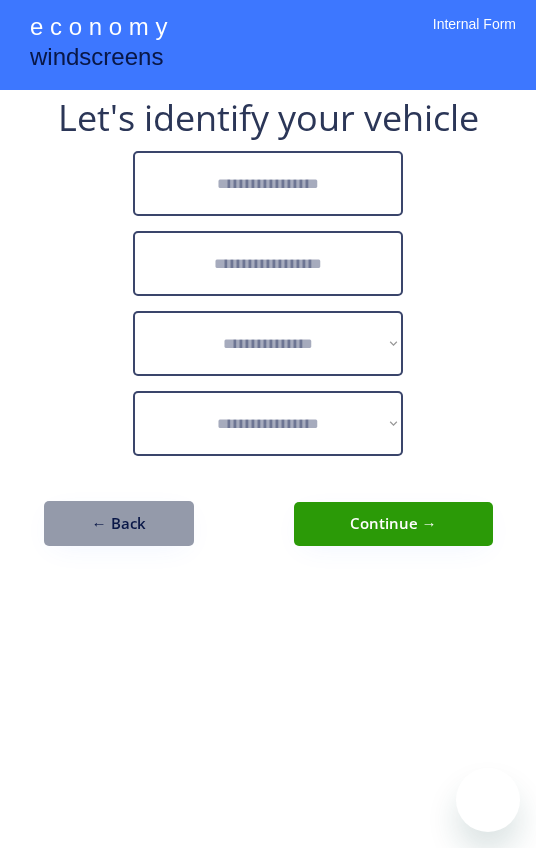 scroll, scrollTop: 0, scrollLeft: 0, axis: both 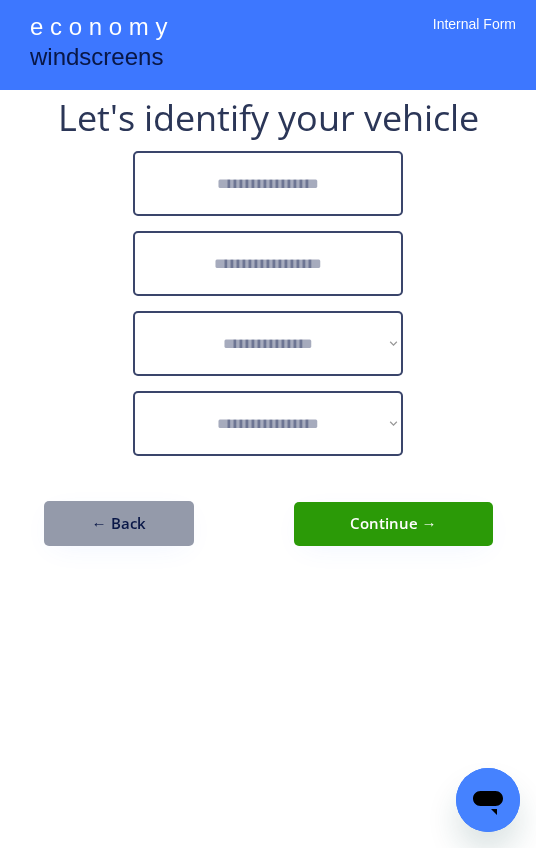 click at bounding box center [268, 183] 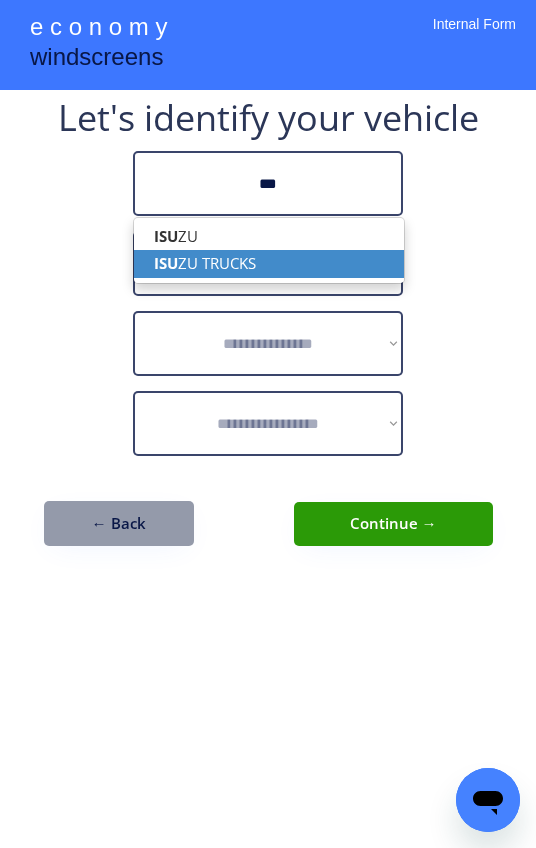 click on "ISU ZU TRUCKS" at bounding box center [269, 263] 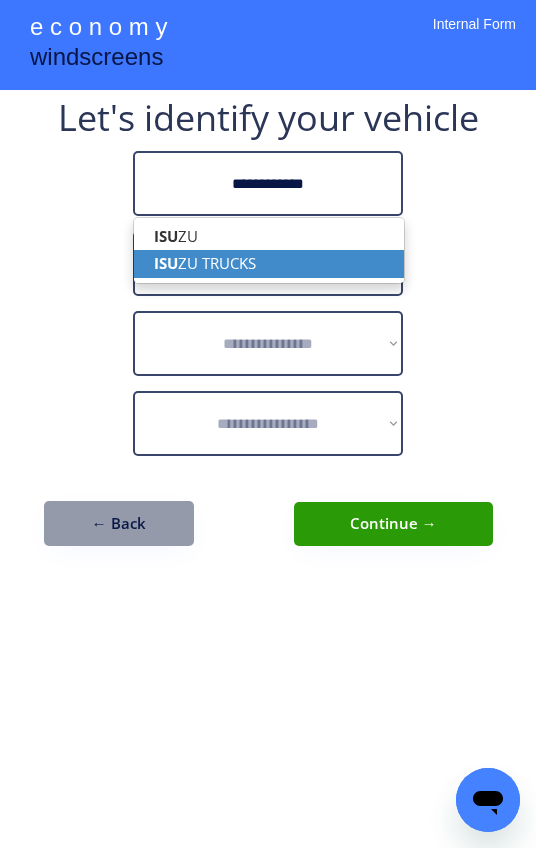 type on "**********" 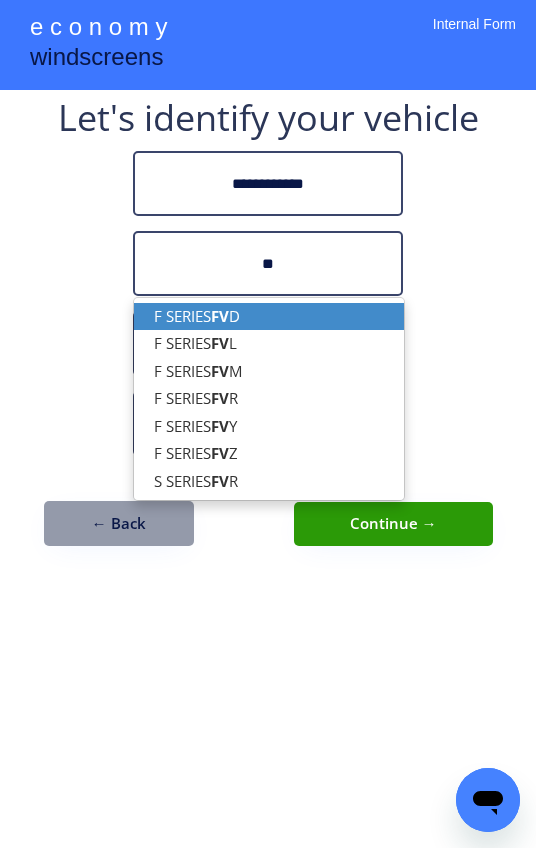click on "F SERIES  FV D" at bounding box center [269, 316] 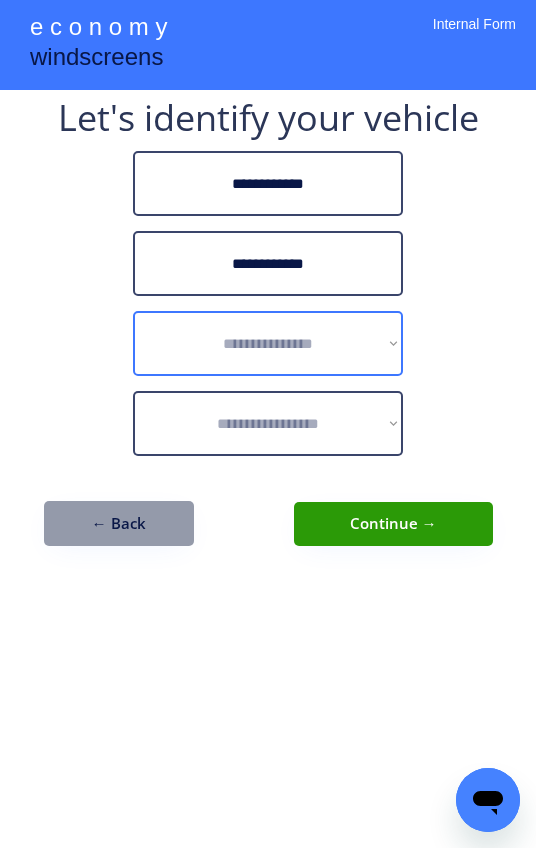 type on "**********" 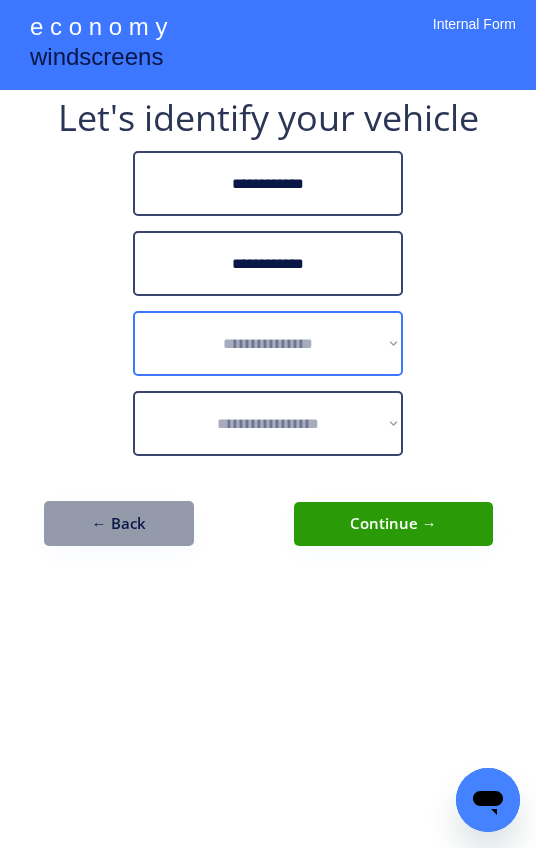click on "**********" at bounding box center [268, 343] 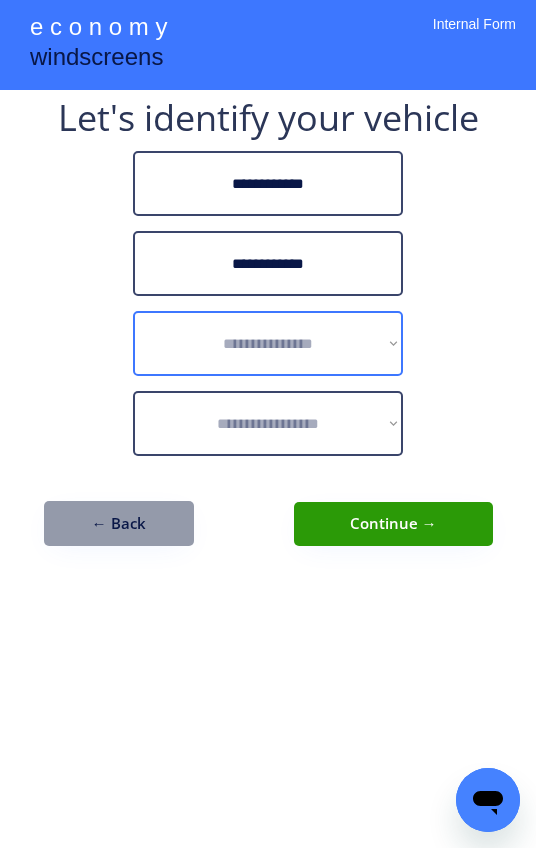 select on "******" 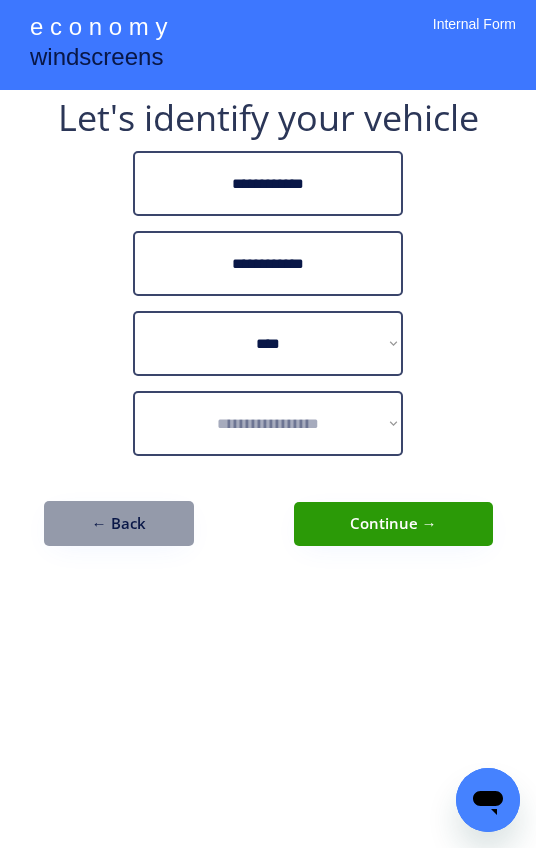 select on "**********" 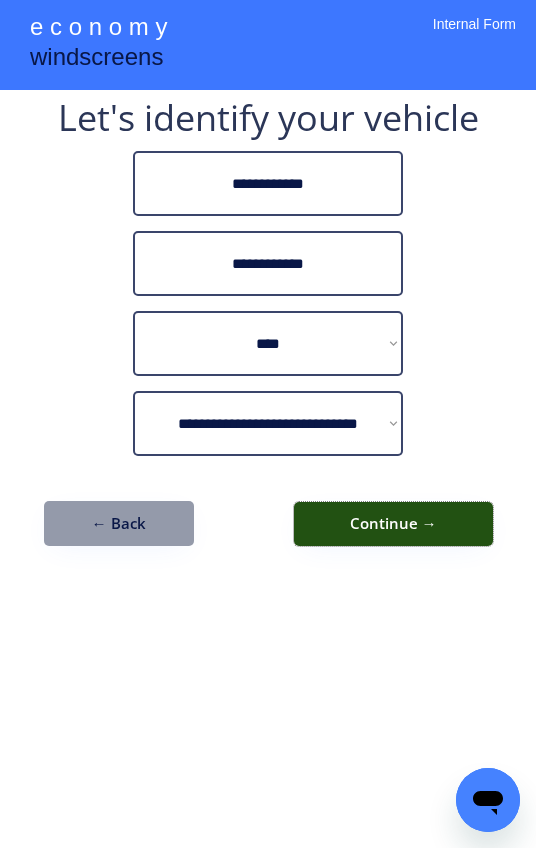 click on "Continue    →" at bounding box center (393, 524) 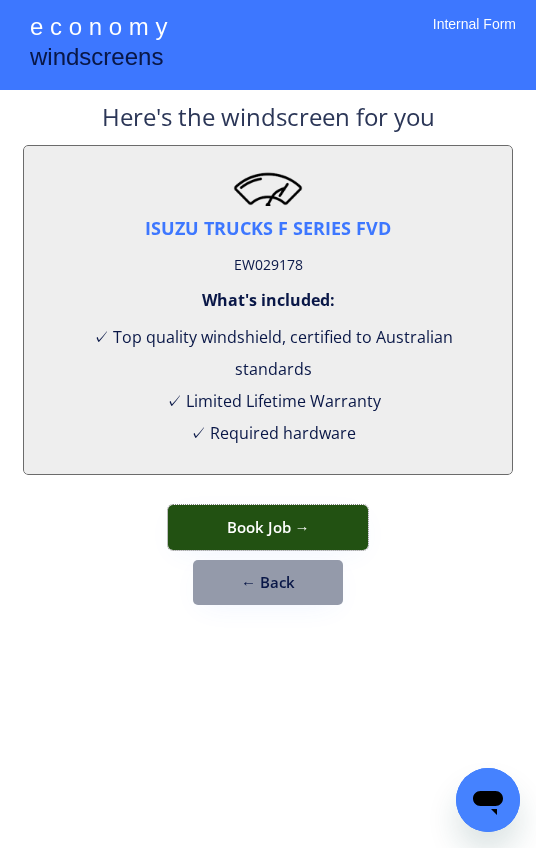 click on "Book Job    →" at bounding box center (268, 527) 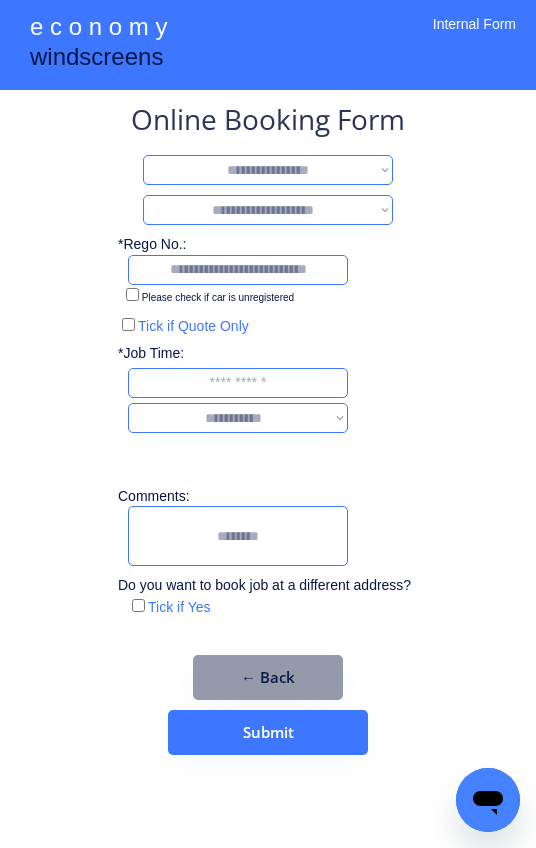 click on "**********" at bounding box center [268, 170] 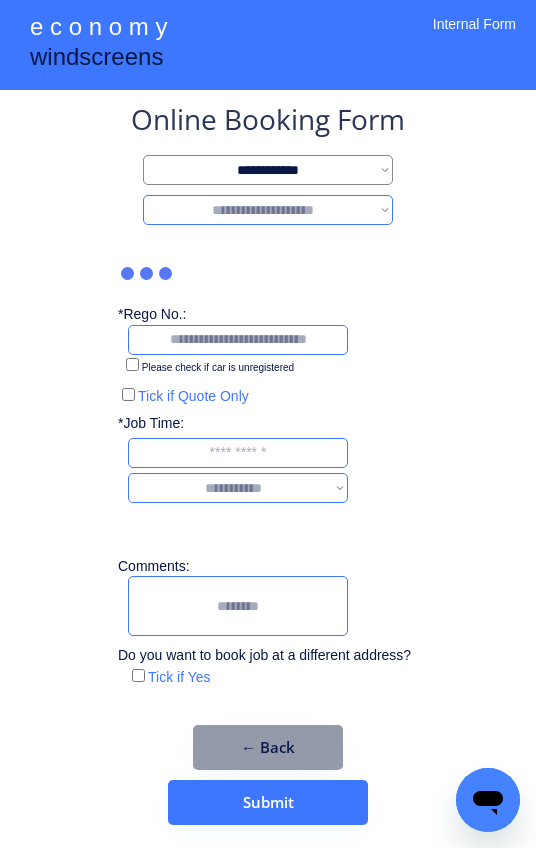 click on "**********" at bounding box center (268, 210) 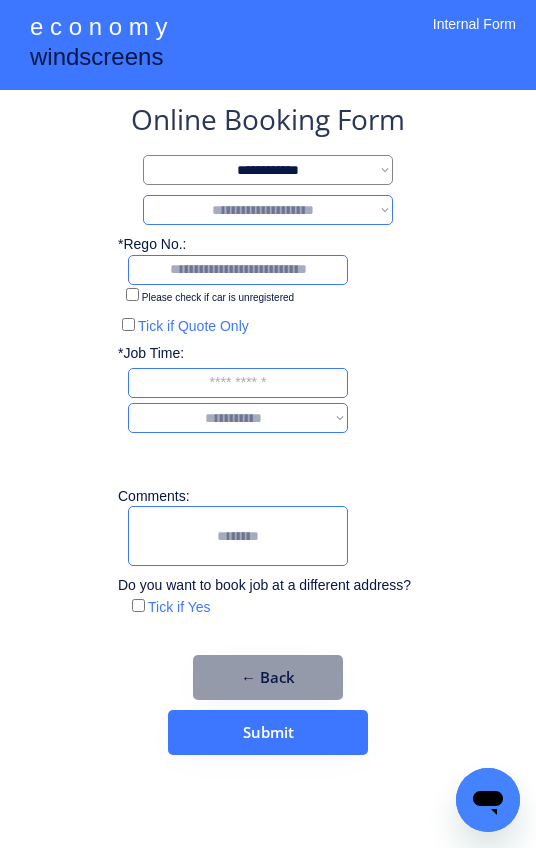 select on "*******" 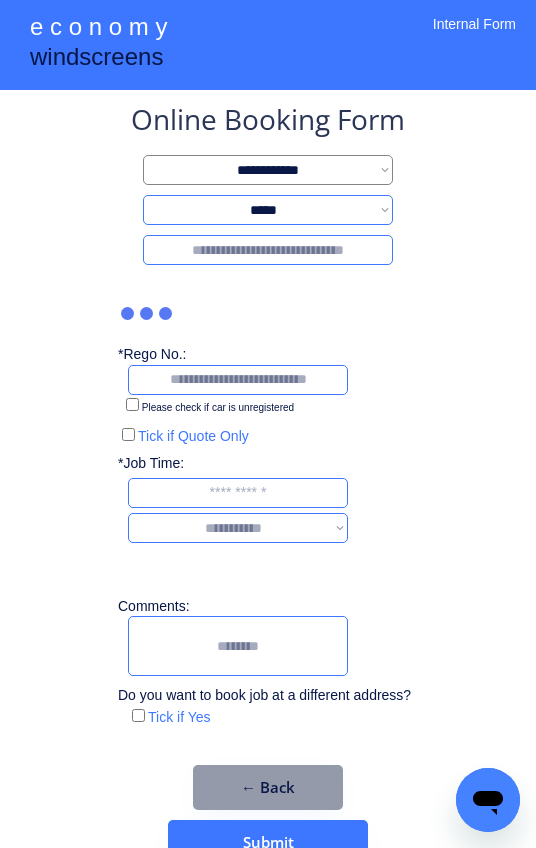 click at bounding box center (268, 250) 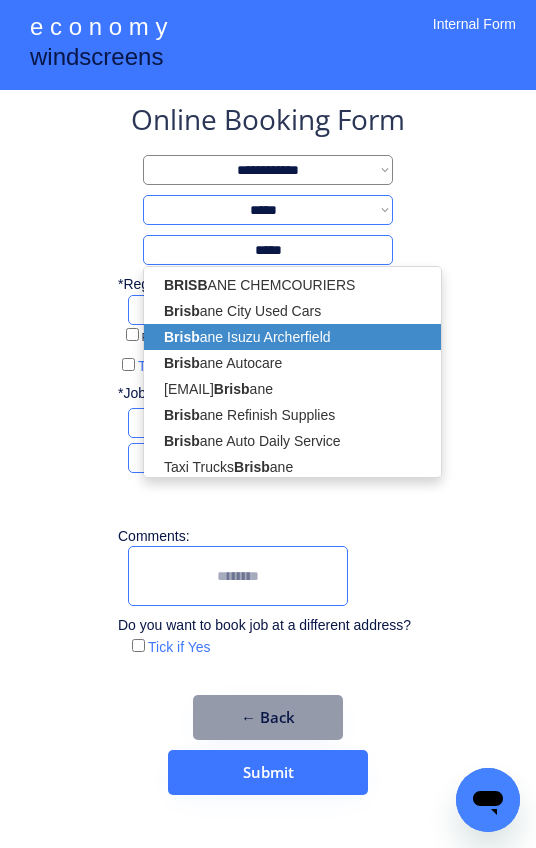 click on "Brisb ane Isuzu Archerfield" at bounding box center [292, 337] 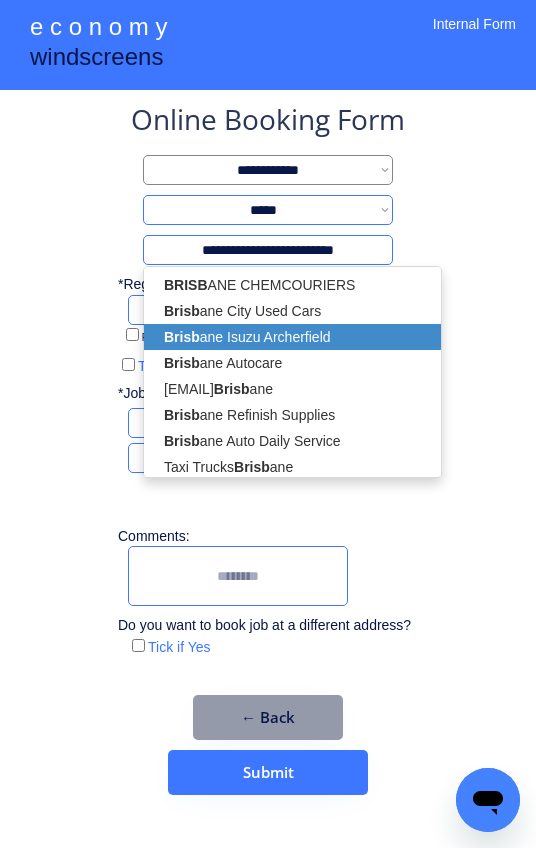 select on "*********" 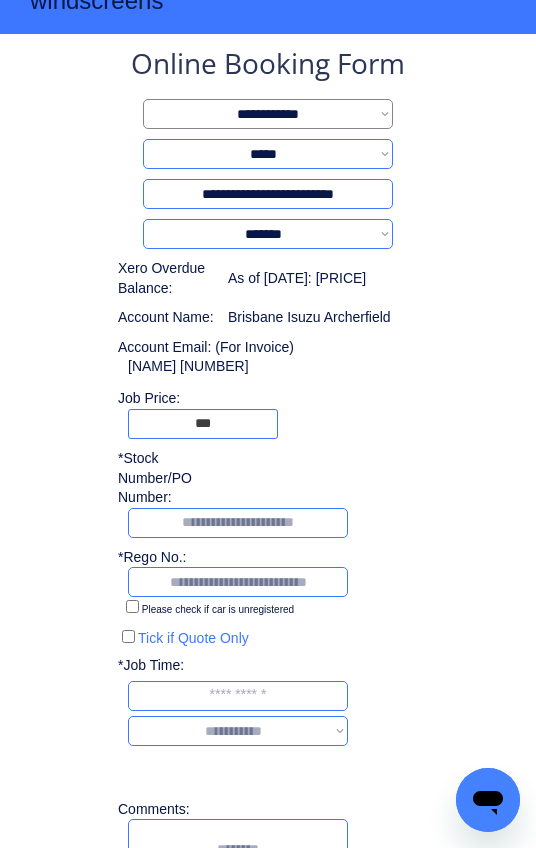 scroll, scrollTop: 0, scrollLeft: 0, axis: both 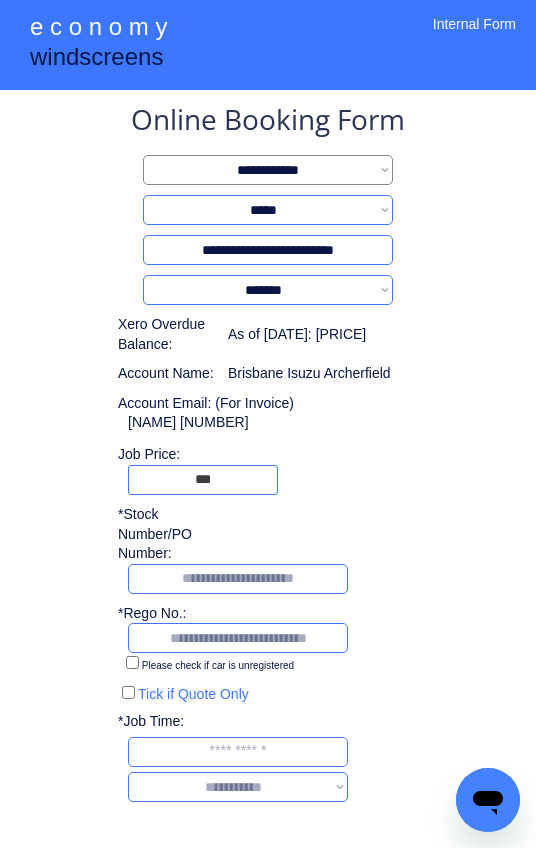 type on "**********" 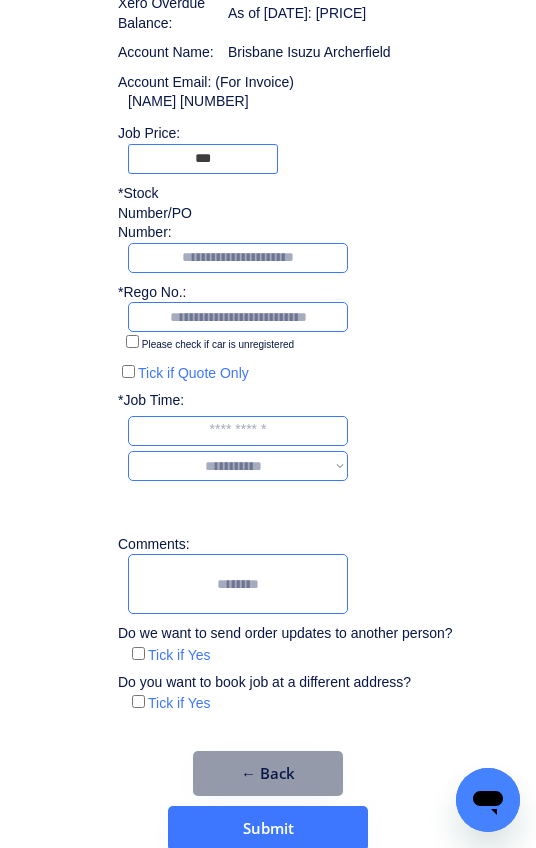 scroll, scrollTop: 344, scrollLeft: 0, axis: vertical 